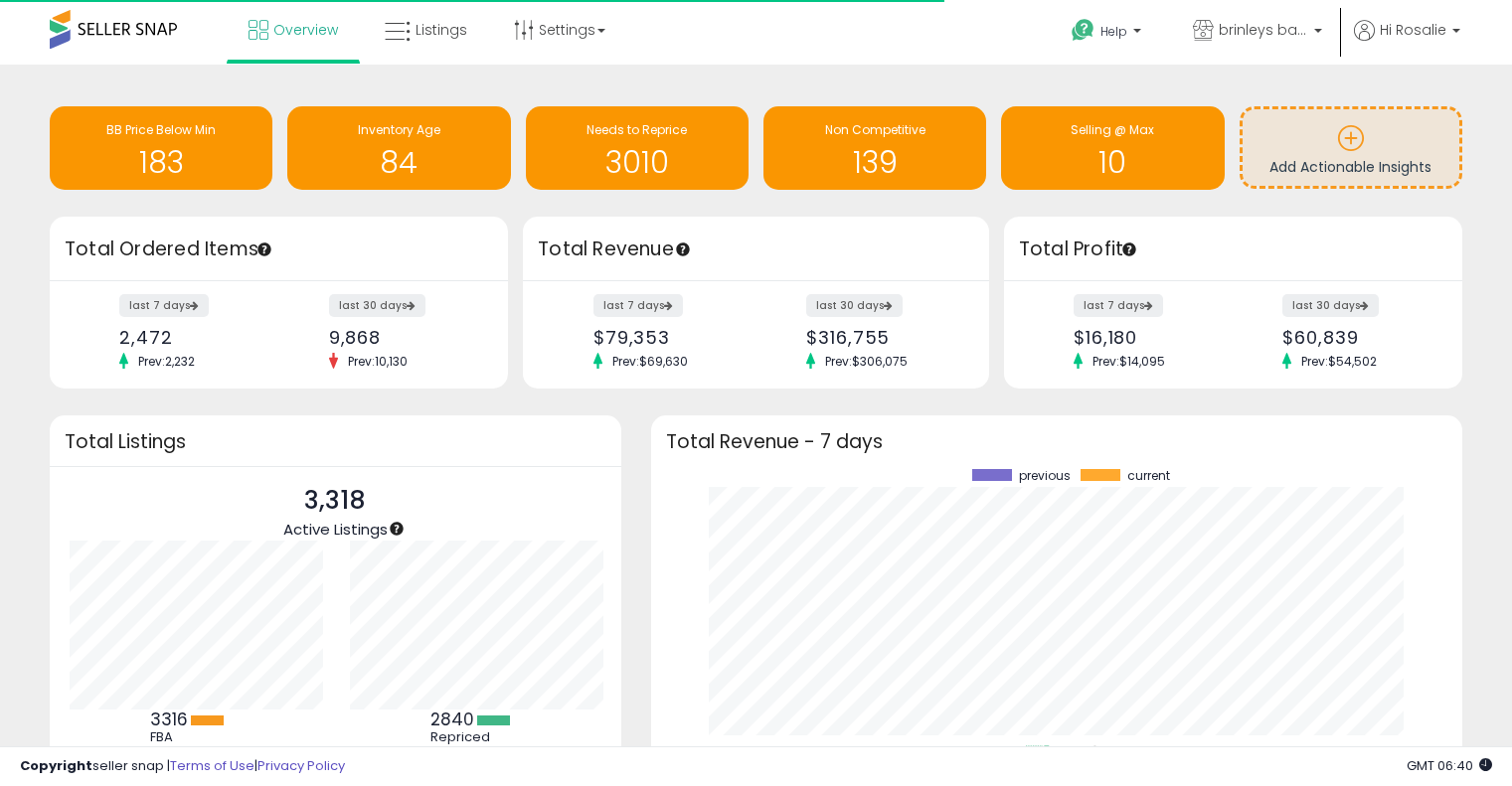 scroll, scrollTop: 0, scrollLeft: 0, axis: both 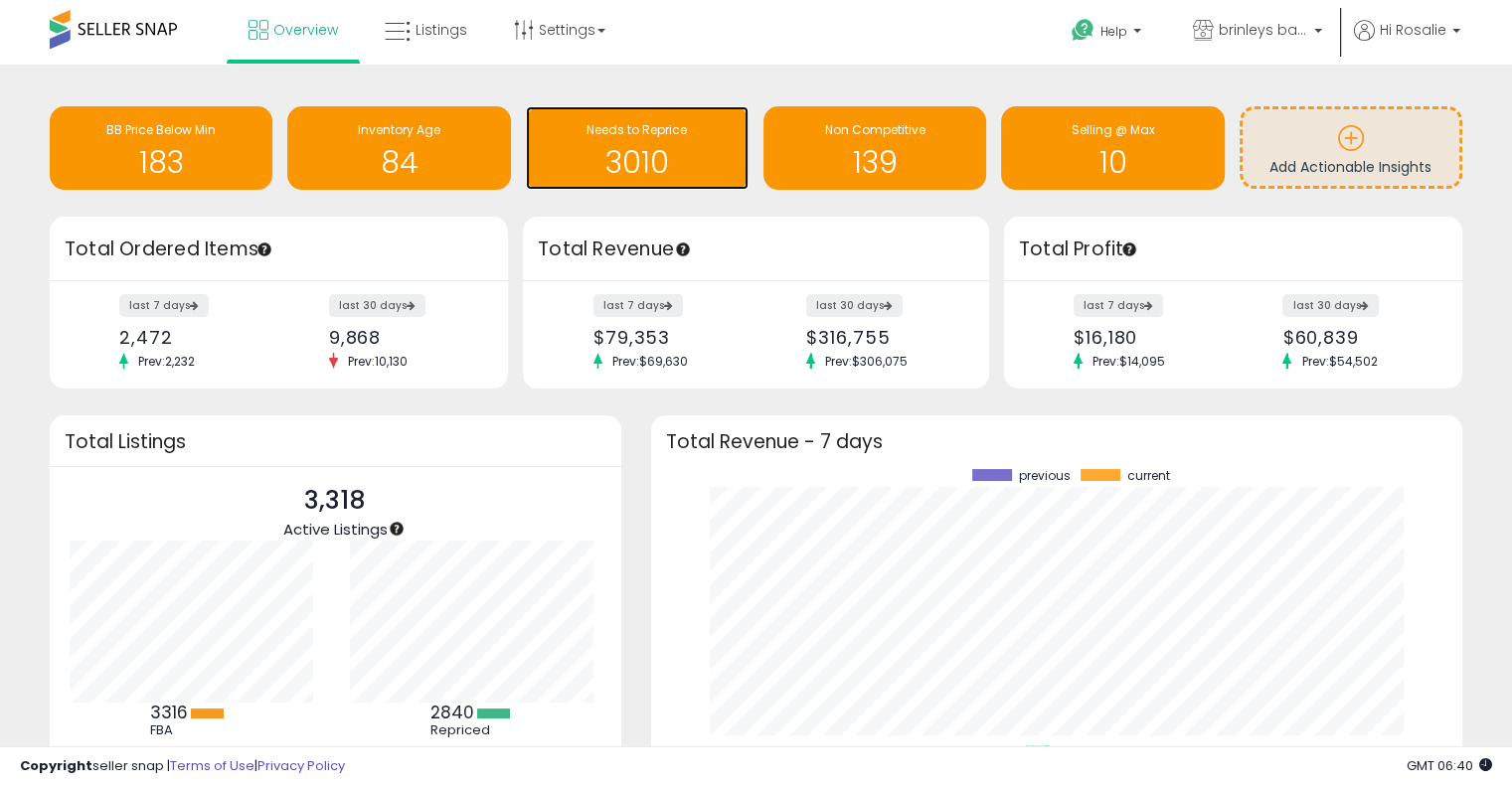 click on "3010" at bounding box center (637, 162) 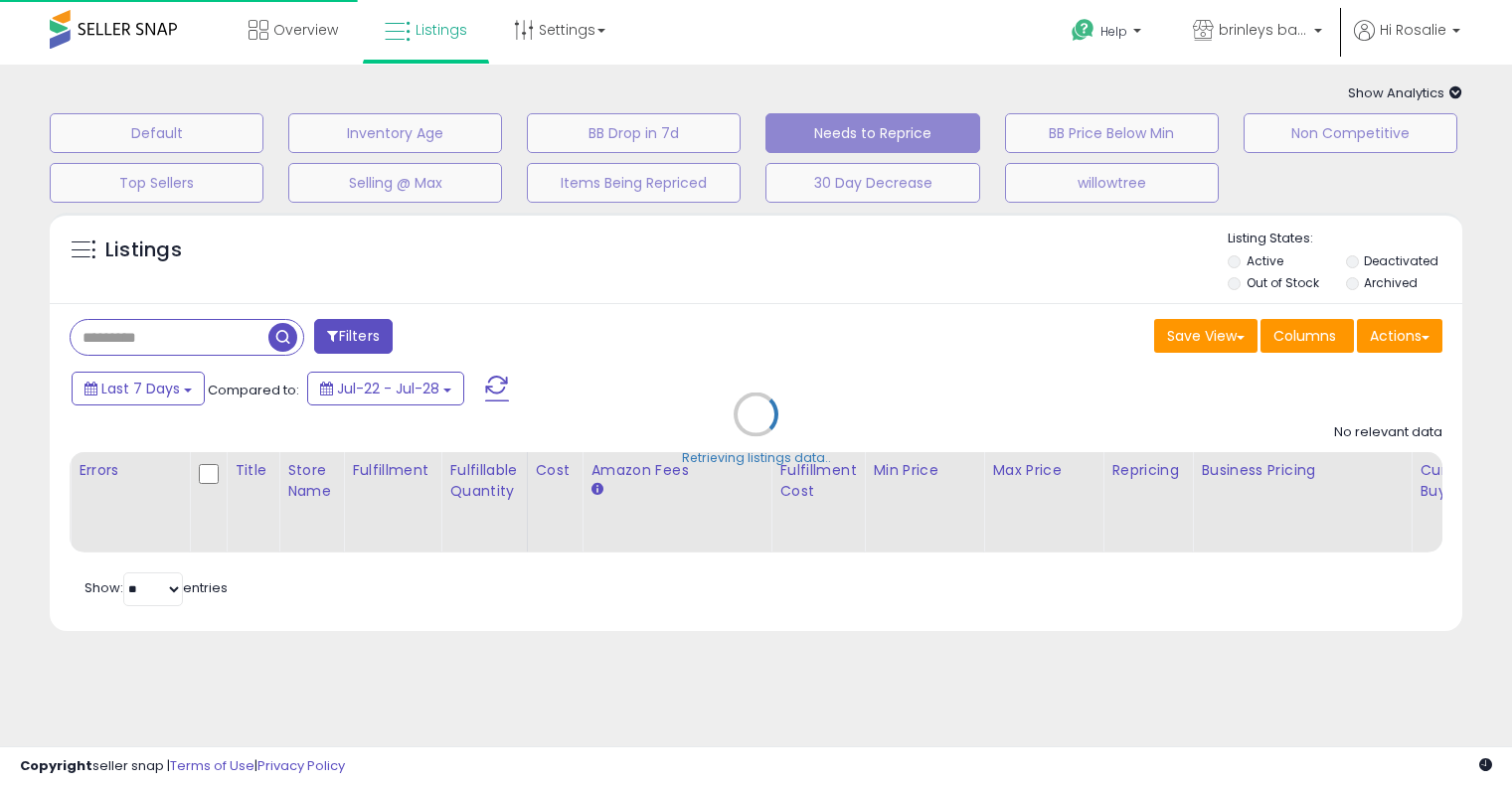 scroll, scrollTop: 0, scrollLeft: 0, axis: both 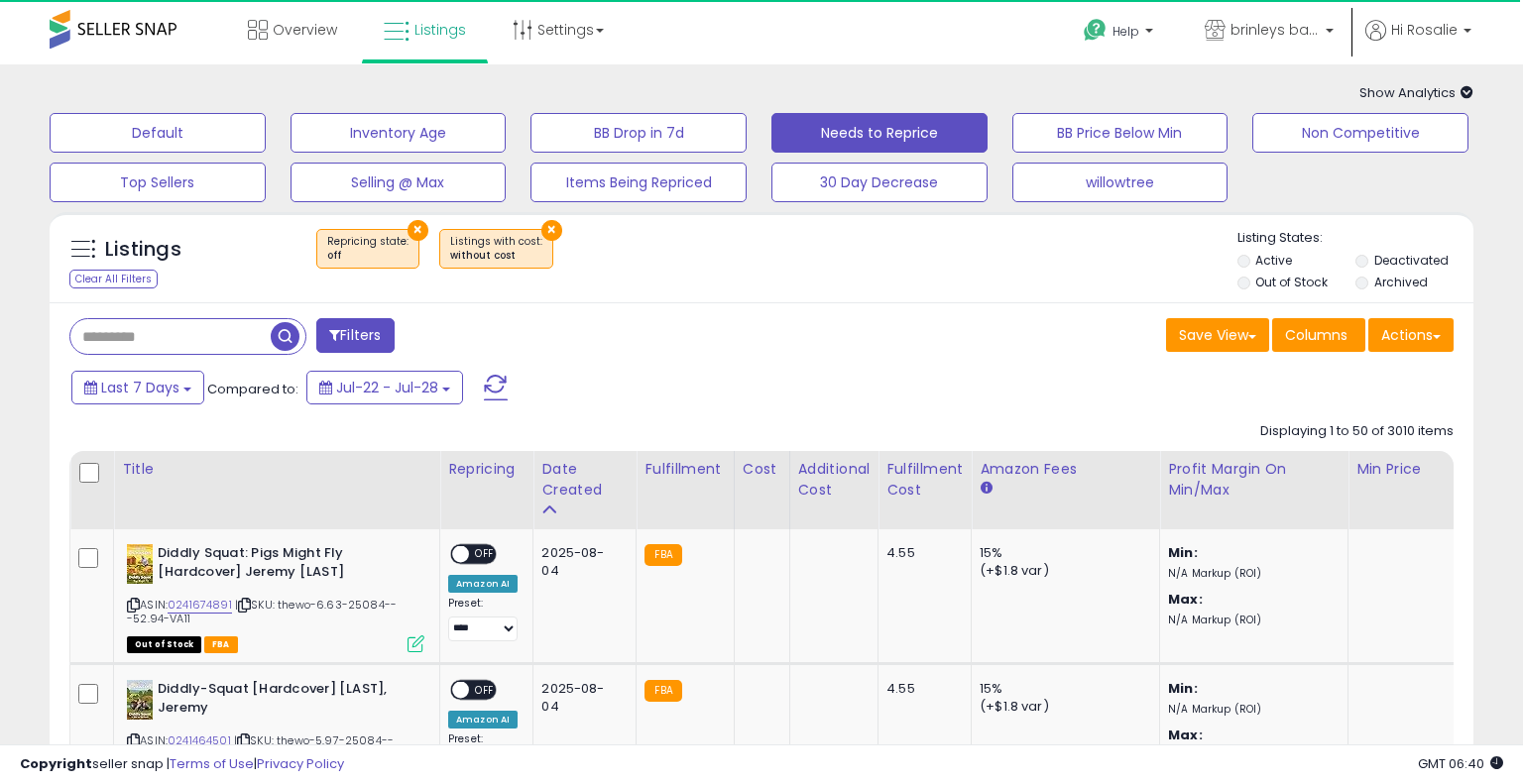 select on "**" 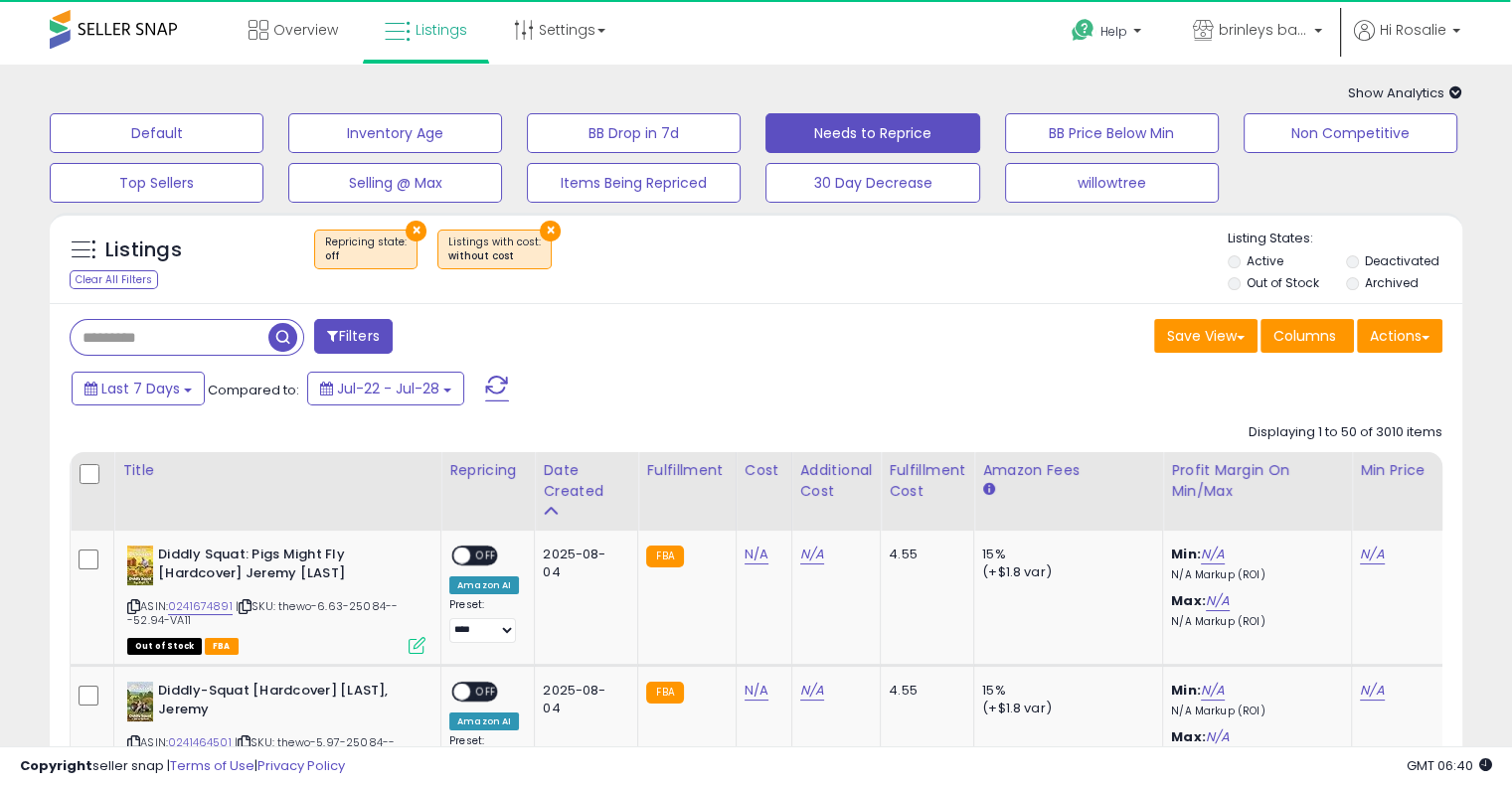 click on "Out of Stock" at bounding box center [1285, 285] 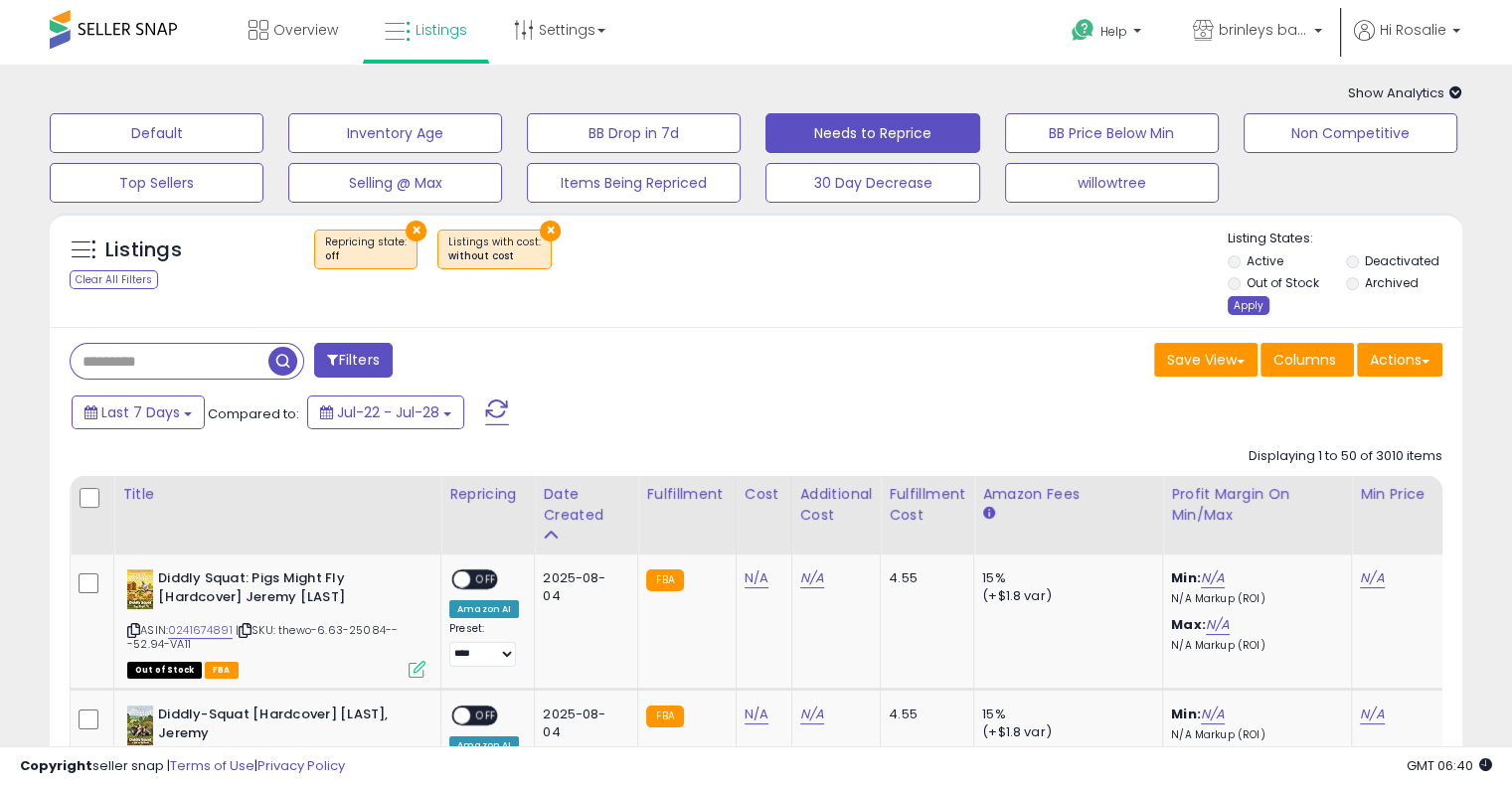 drag, startPoint x: 1260, startPoint y: 301, endPoint x: 1065, endPoint y: 568, distance: 330.62668 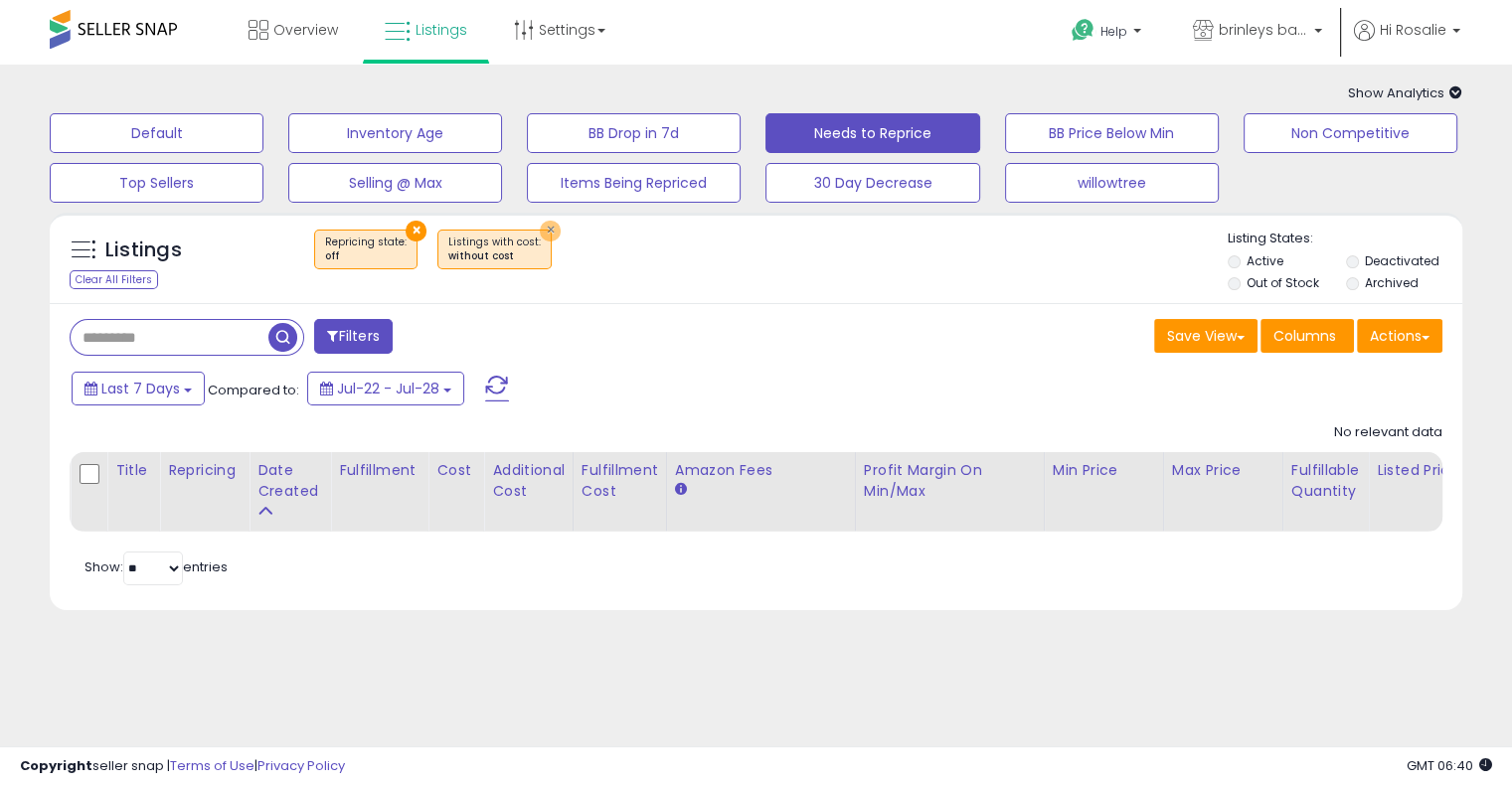 drag, startPoint x: 535, startPoint y: 228, endPoint x: 496, endPoint y: 227, distance: 39.012818 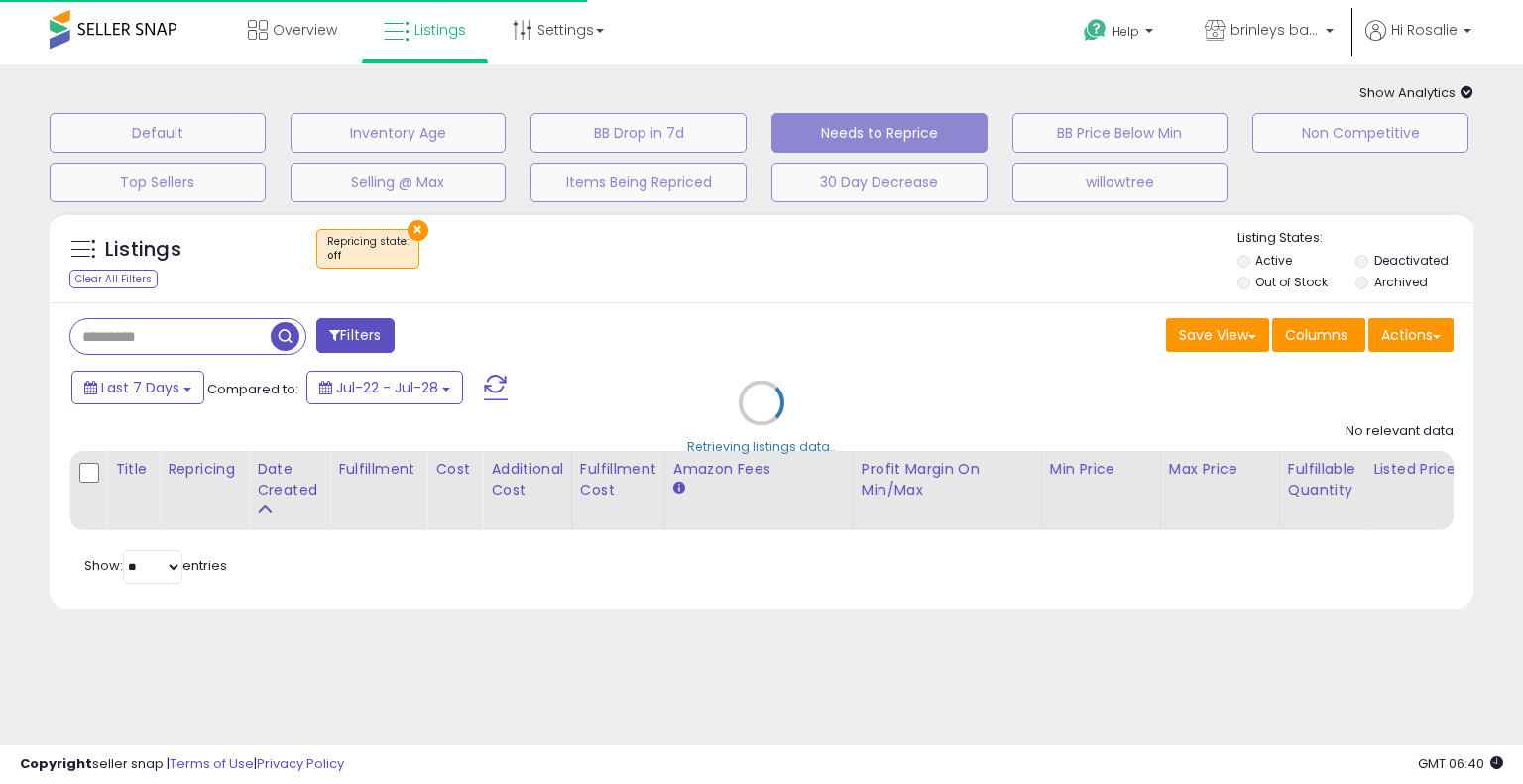 click on "Retrieving listings data.." at bounding box center [762, 417] 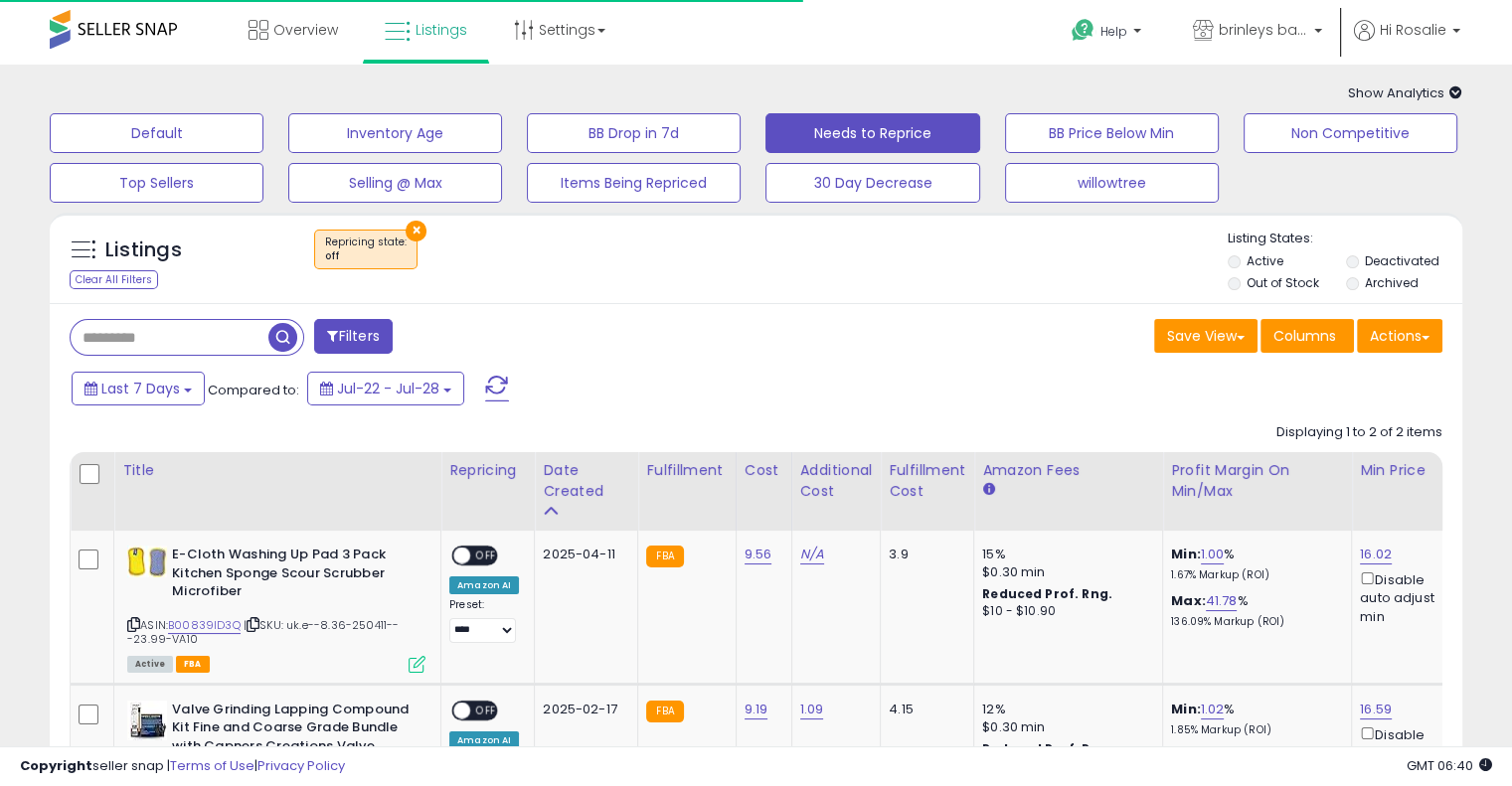 click on "×" at bounding box center [416, 231] 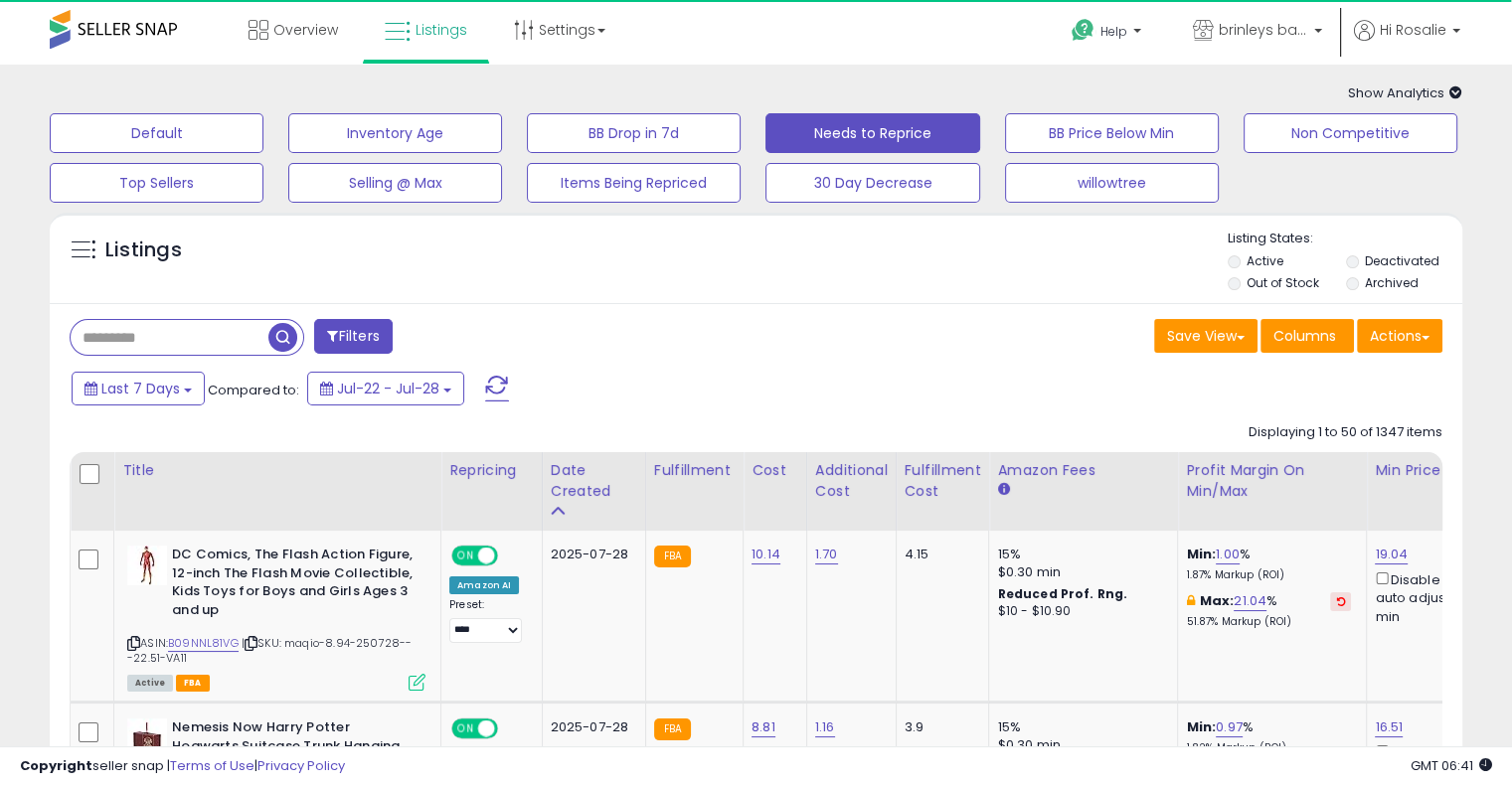click at bounding box center [169, 337] 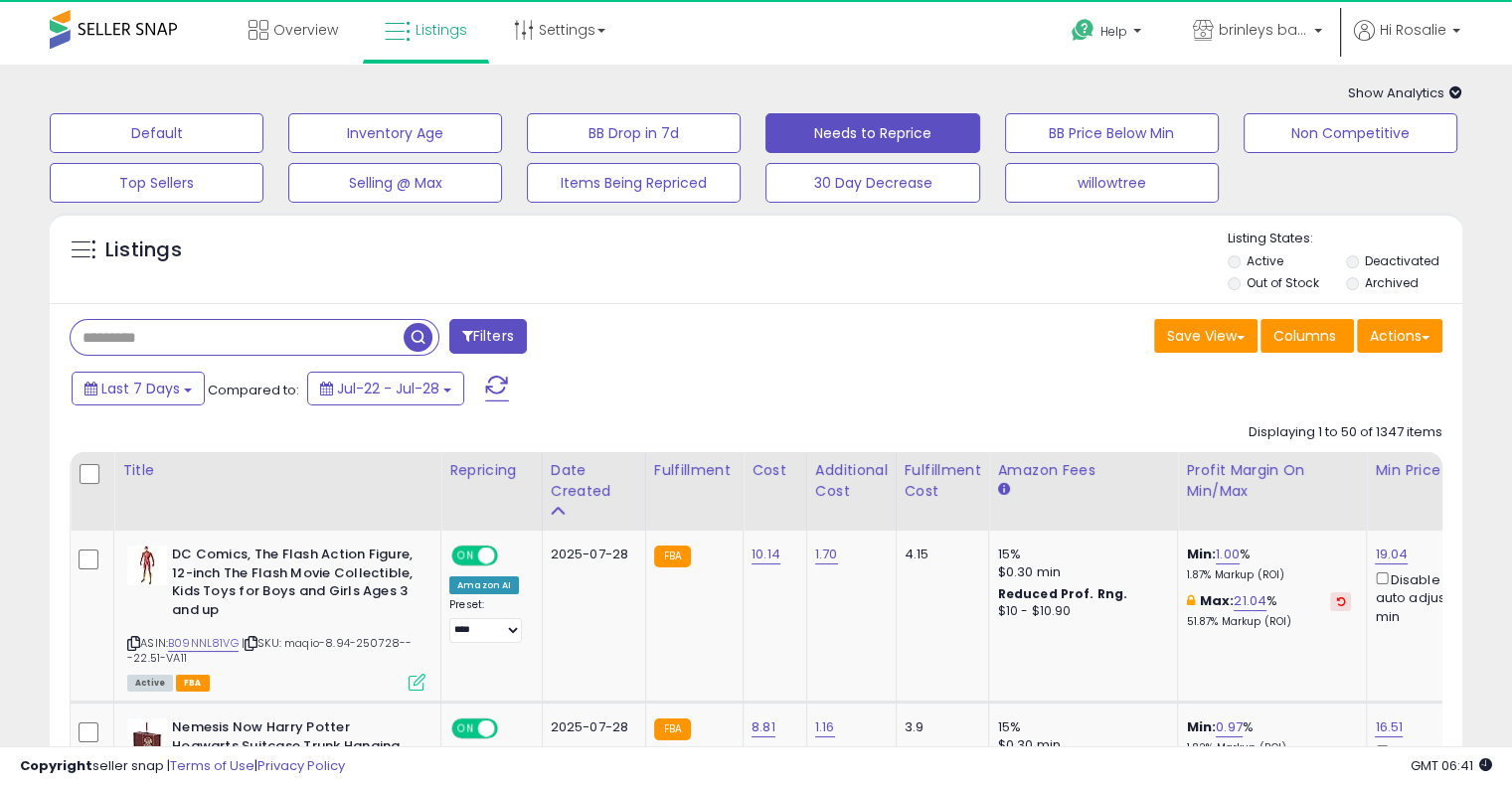 paste on "**********" 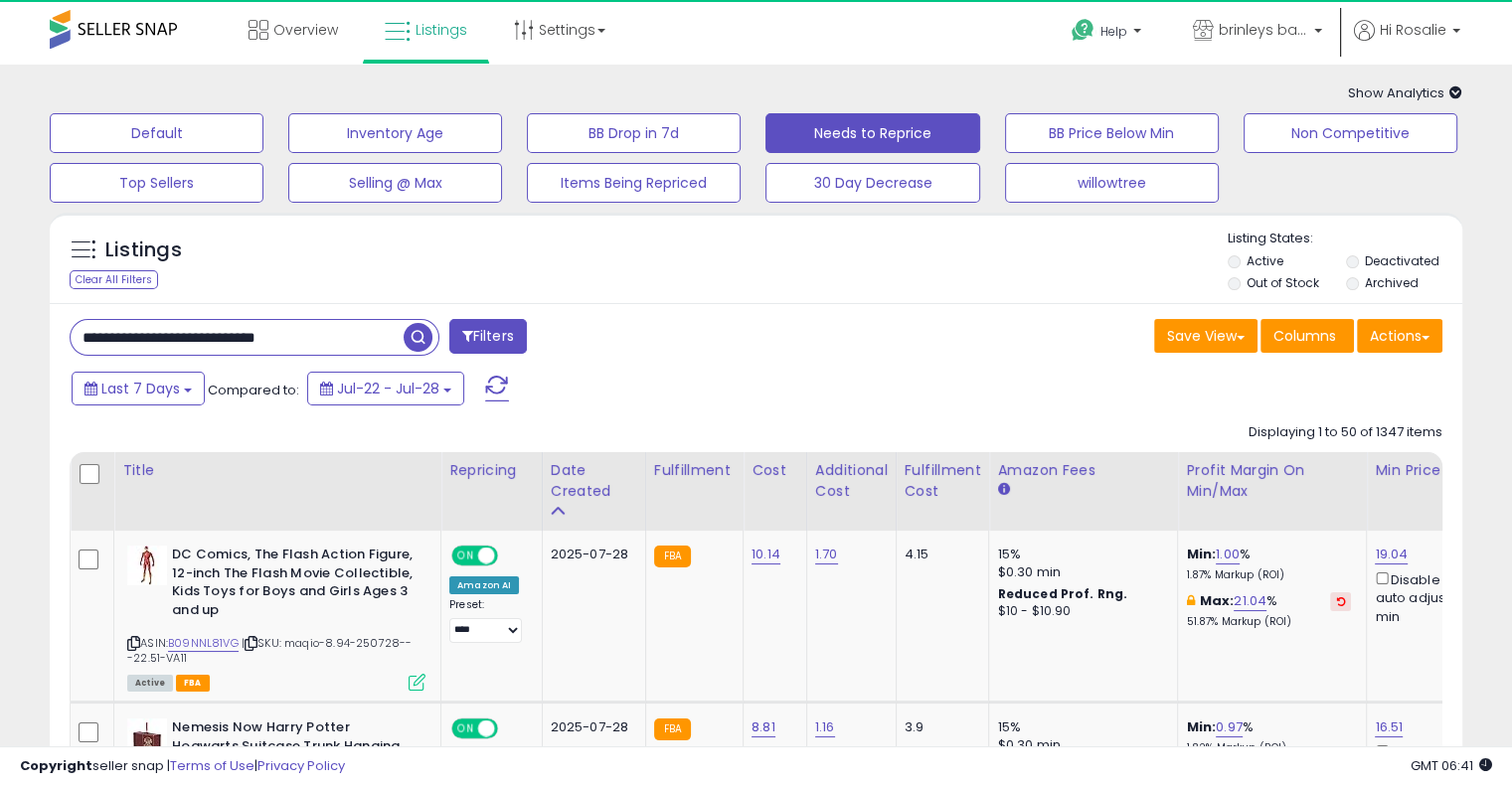 type on "**********" 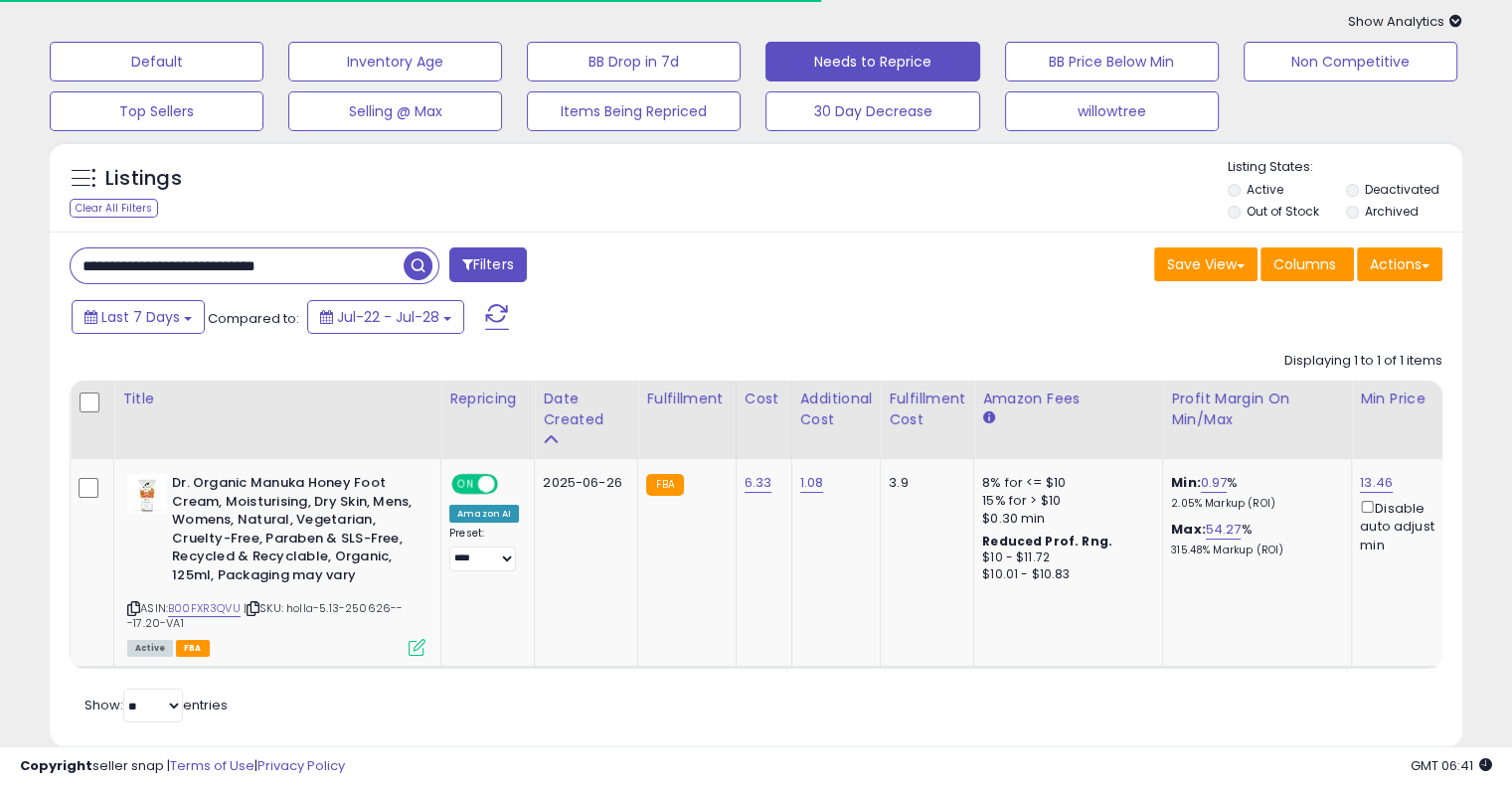 scroll, scrollTop: 122, scrollLeft: 0, axis: vertical 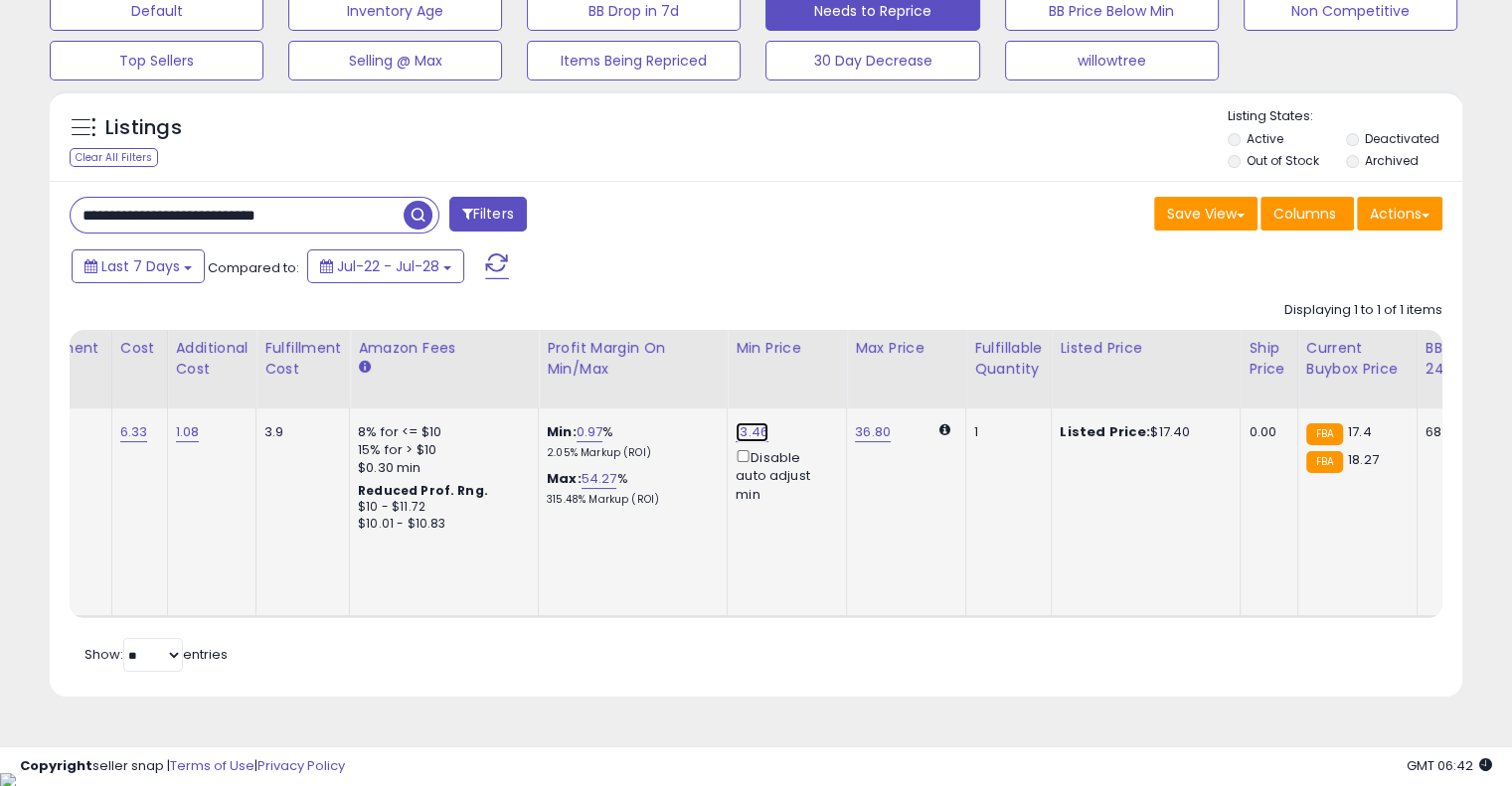 click on "13.46" at bounding box center (752, 432) 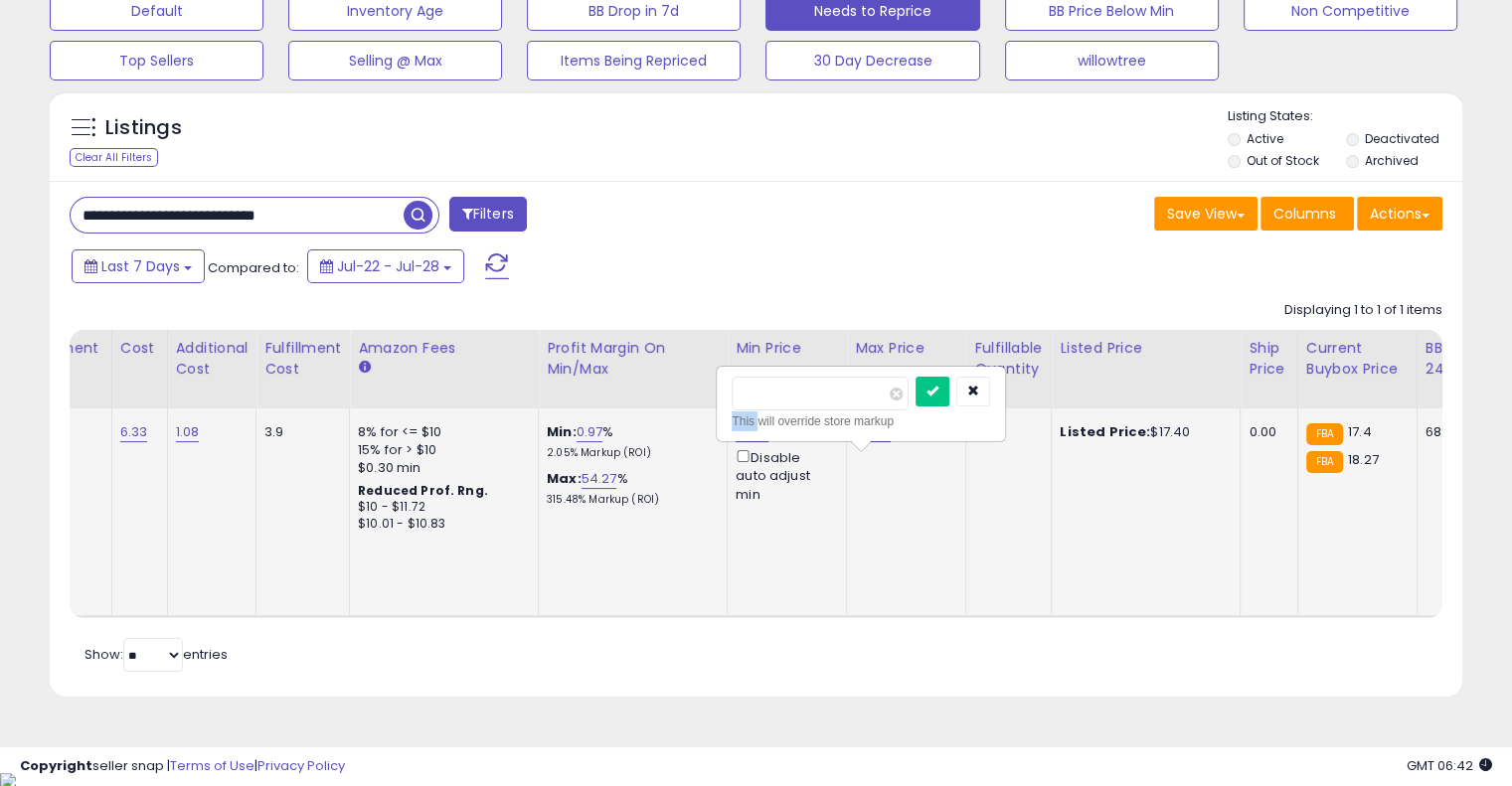 click on "13.46   ***** This will override store markup  Disable auto adjust min" at bounding box center (783, 463) 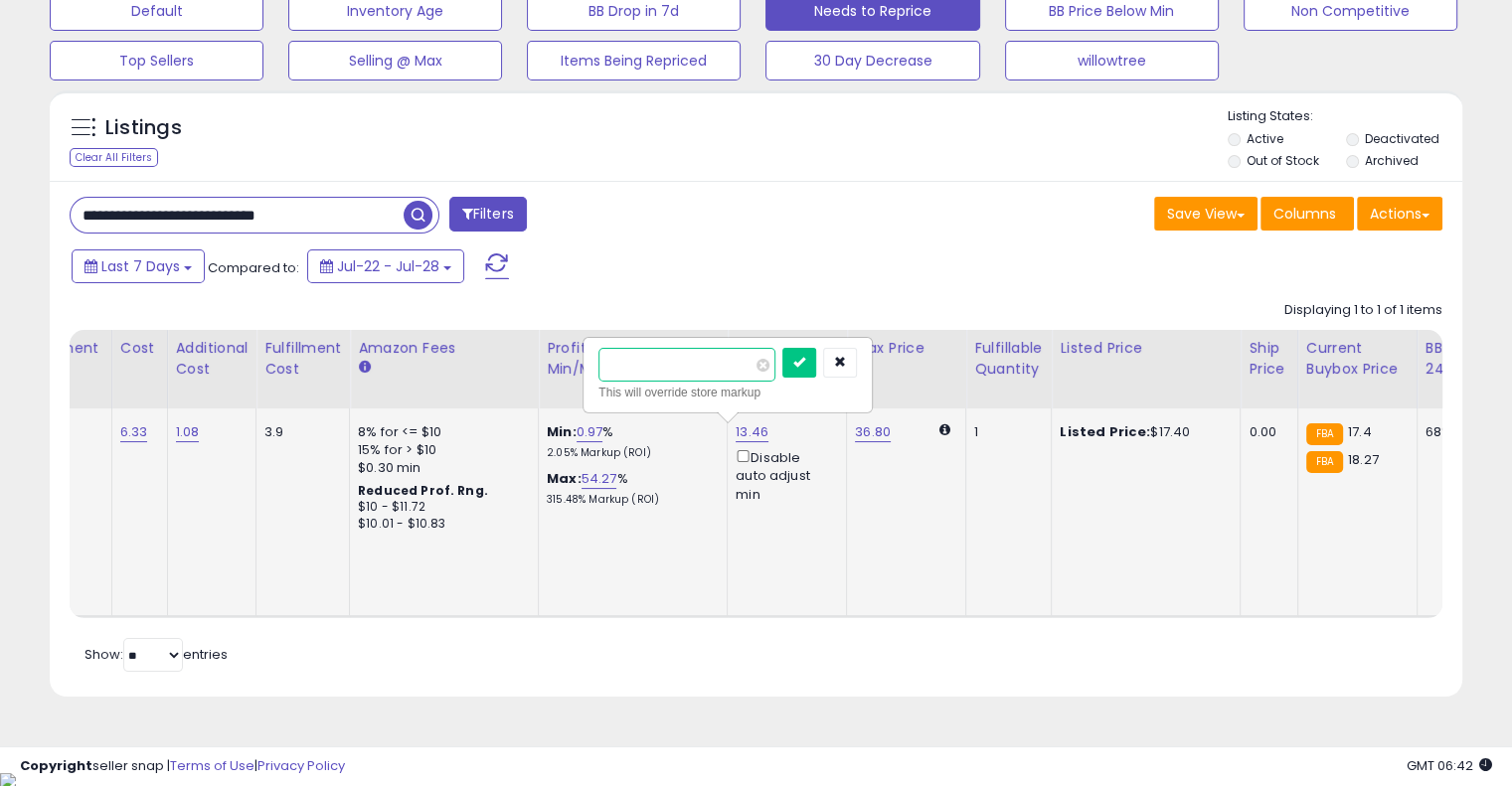 click on "*****" at bounding box center [687, 365] 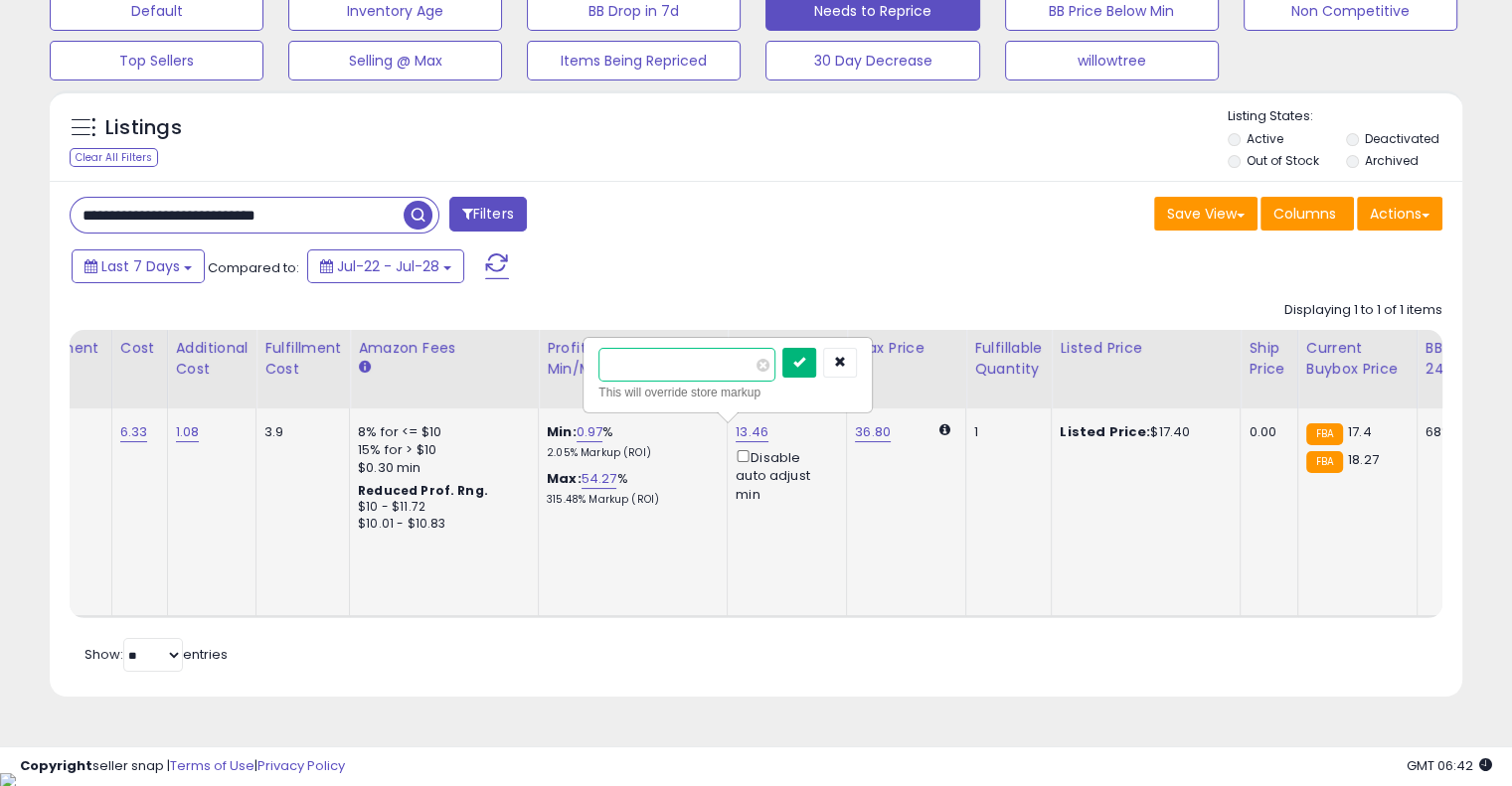 type on "*****" 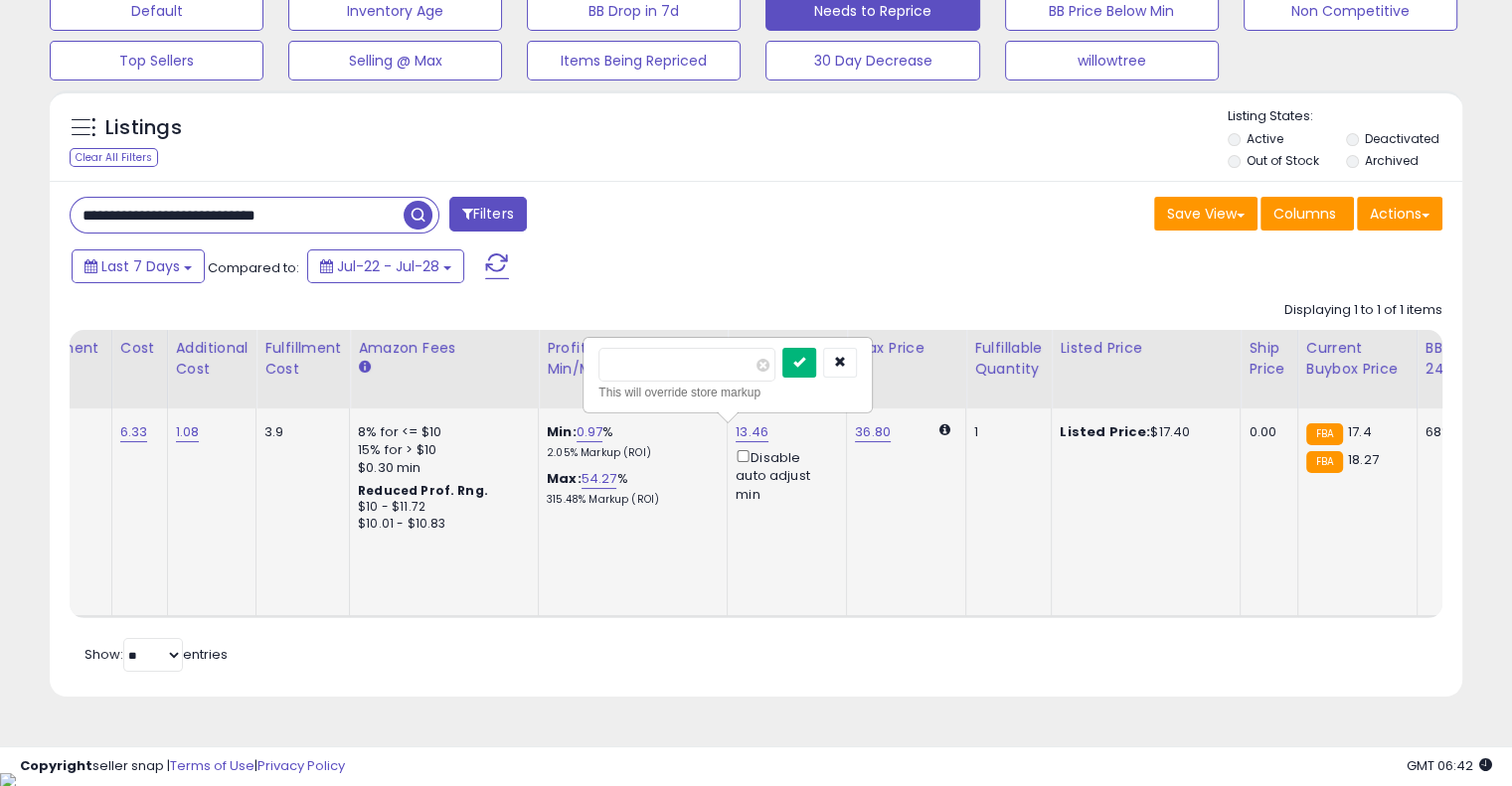 click at bounding box center [799, 362] 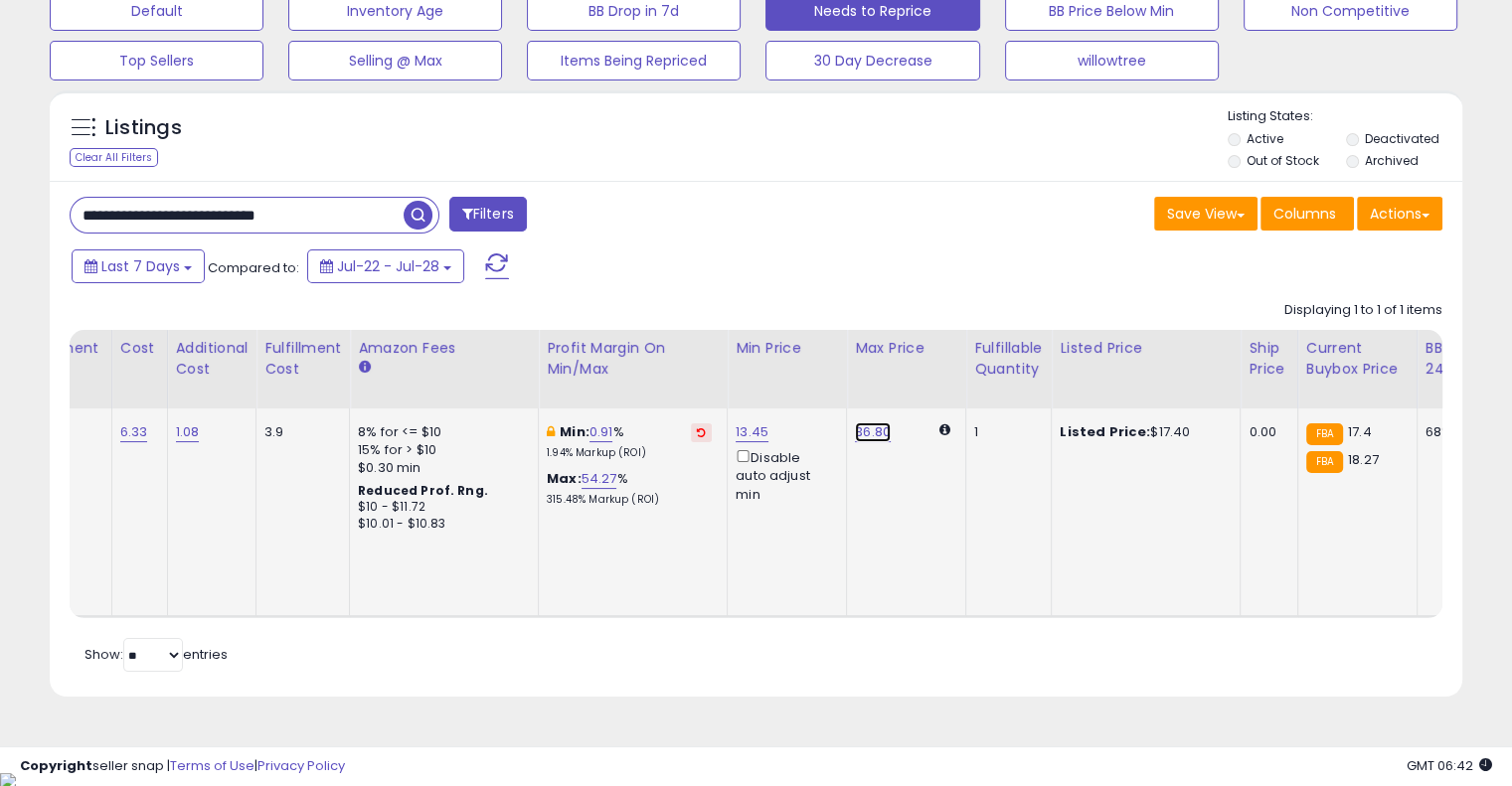 click on "36.80" at bounding box center (873, 432) 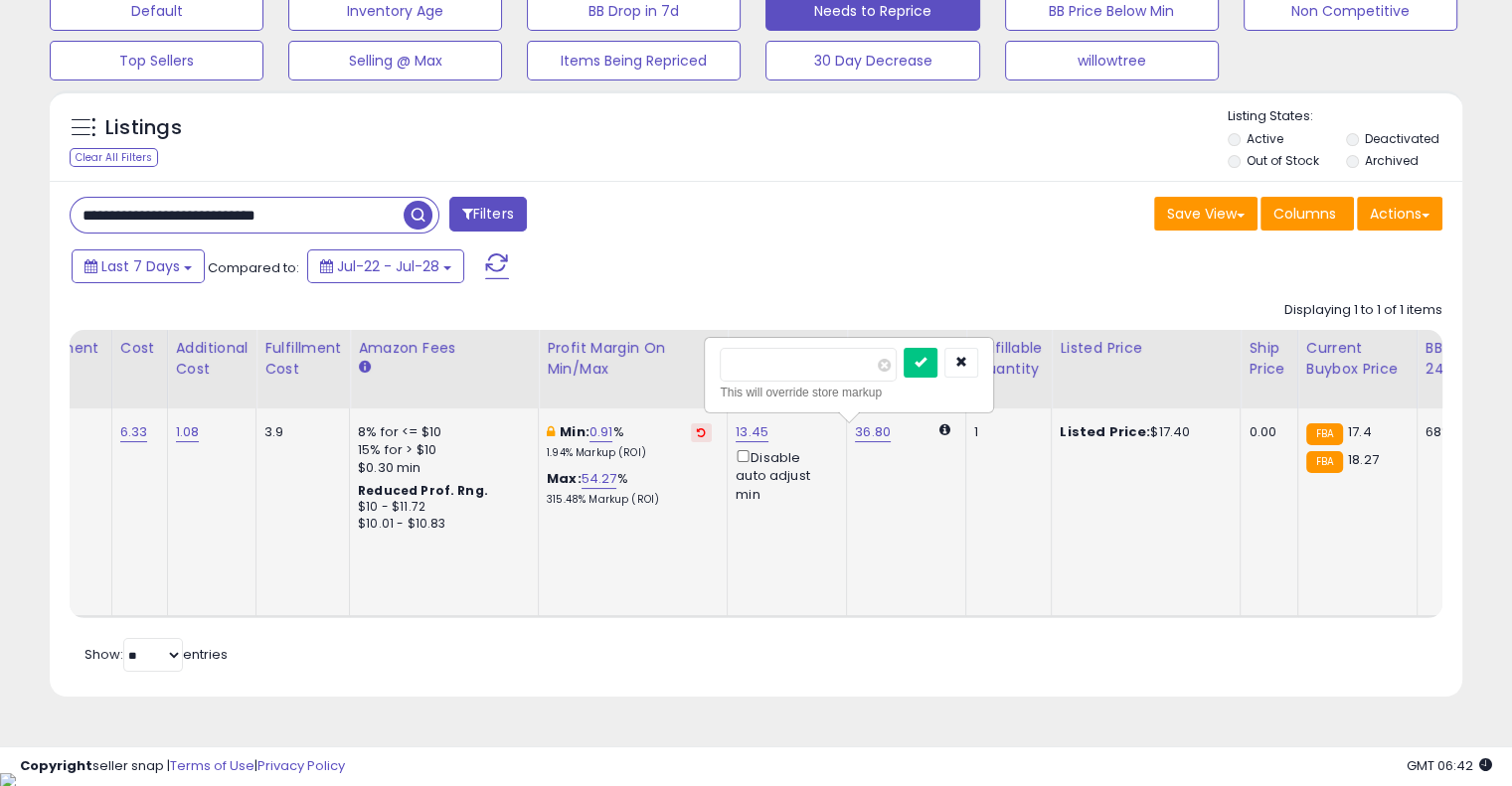 type on "*" 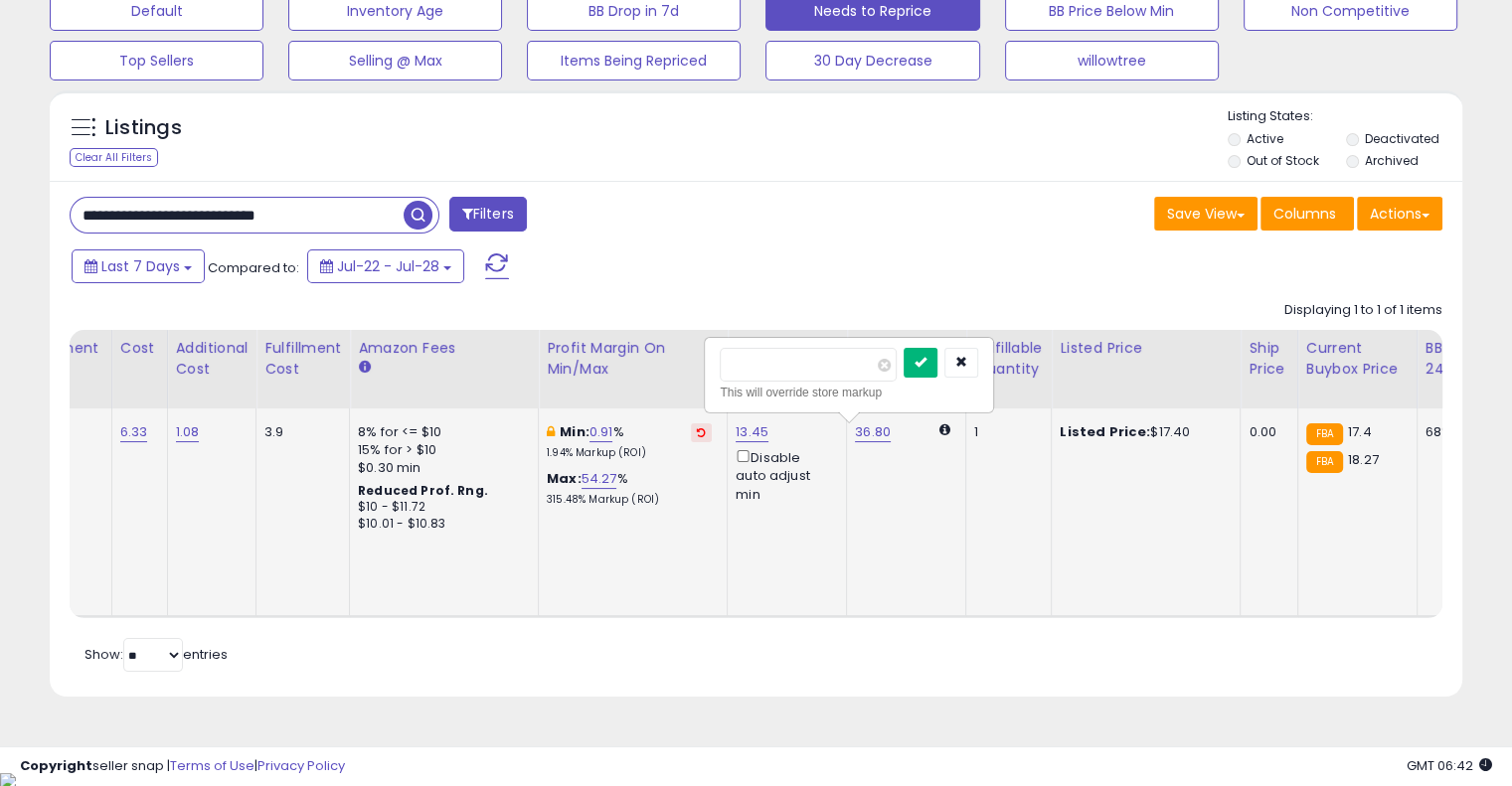 type on "*****" 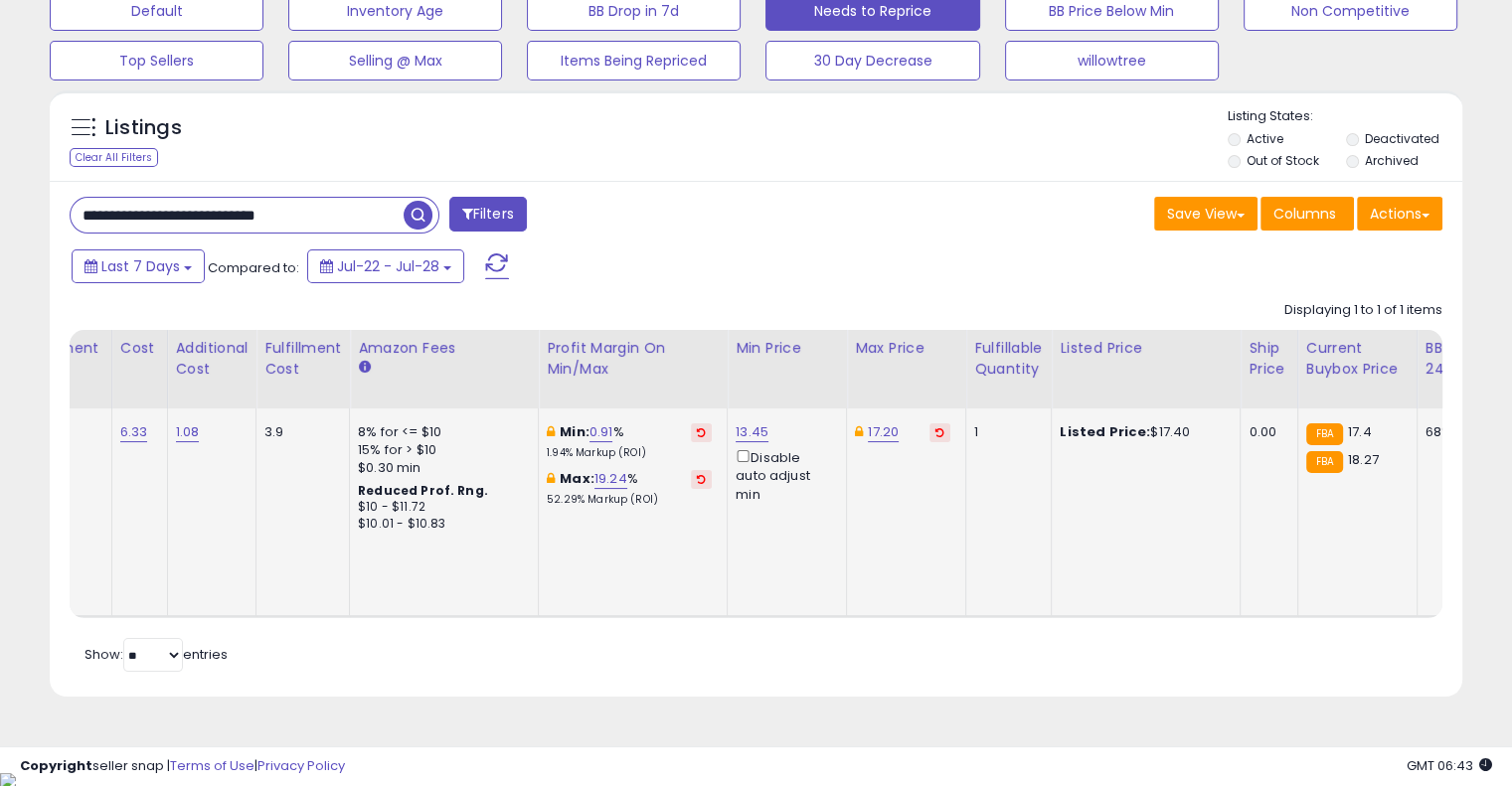 click on "**********" at bounding box center [237, 215] 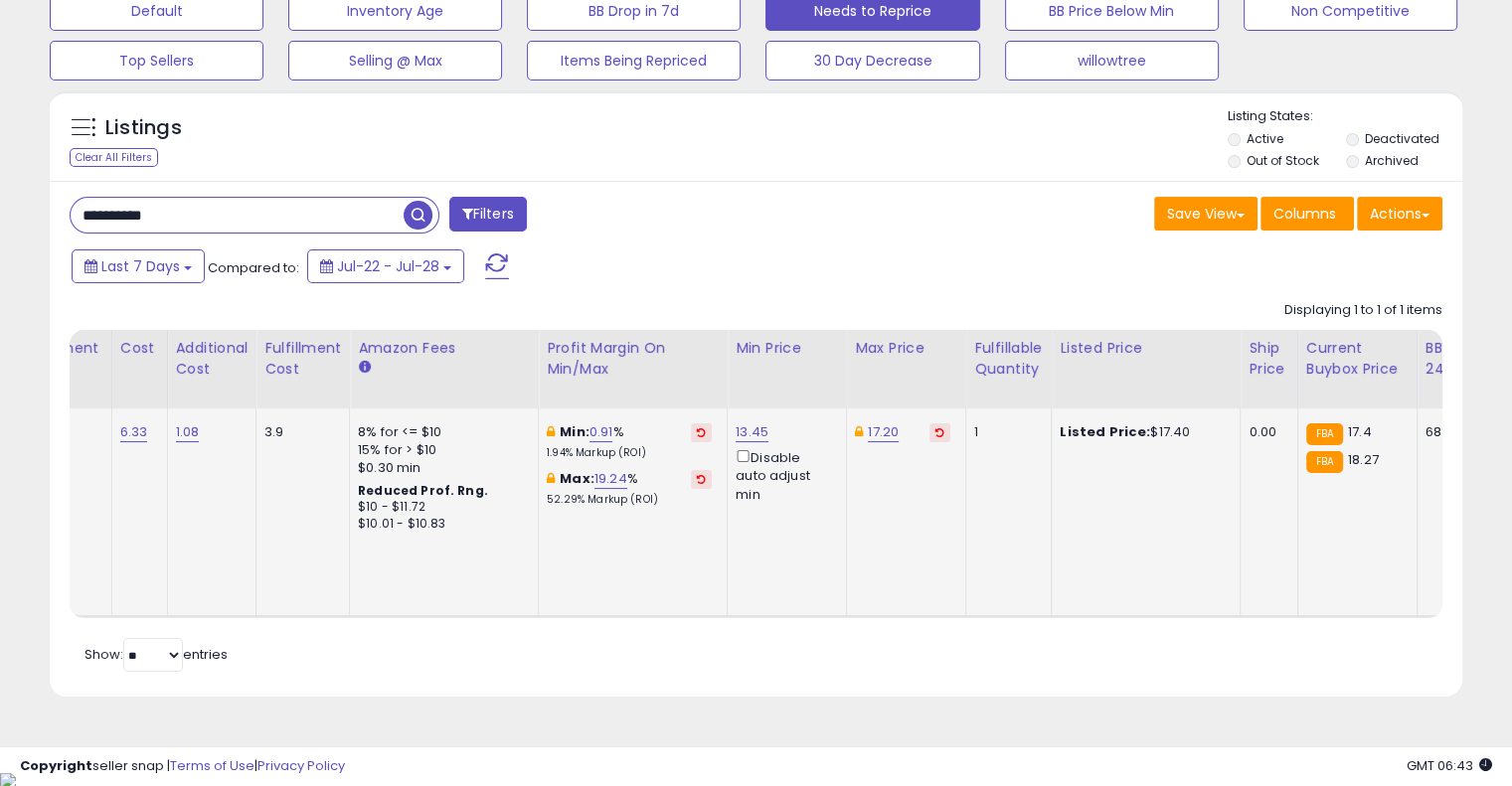 drag, startPoint x: 417, startPoint y: 219, endPoint x: 420, endPoint y: 234, distance: 15.297059 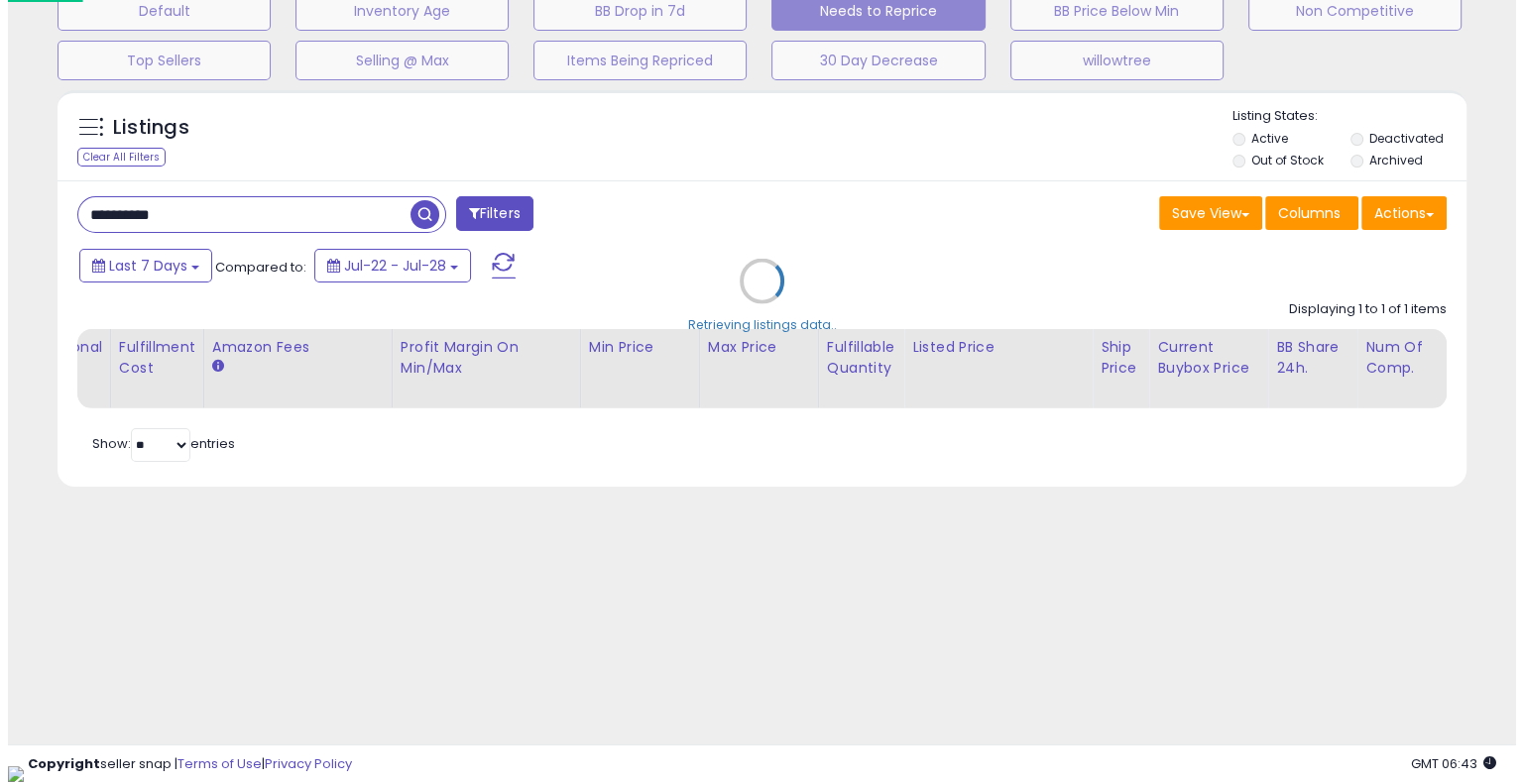 scroll, scrollTop: 103, scrollLeft: 0, axis: vertical 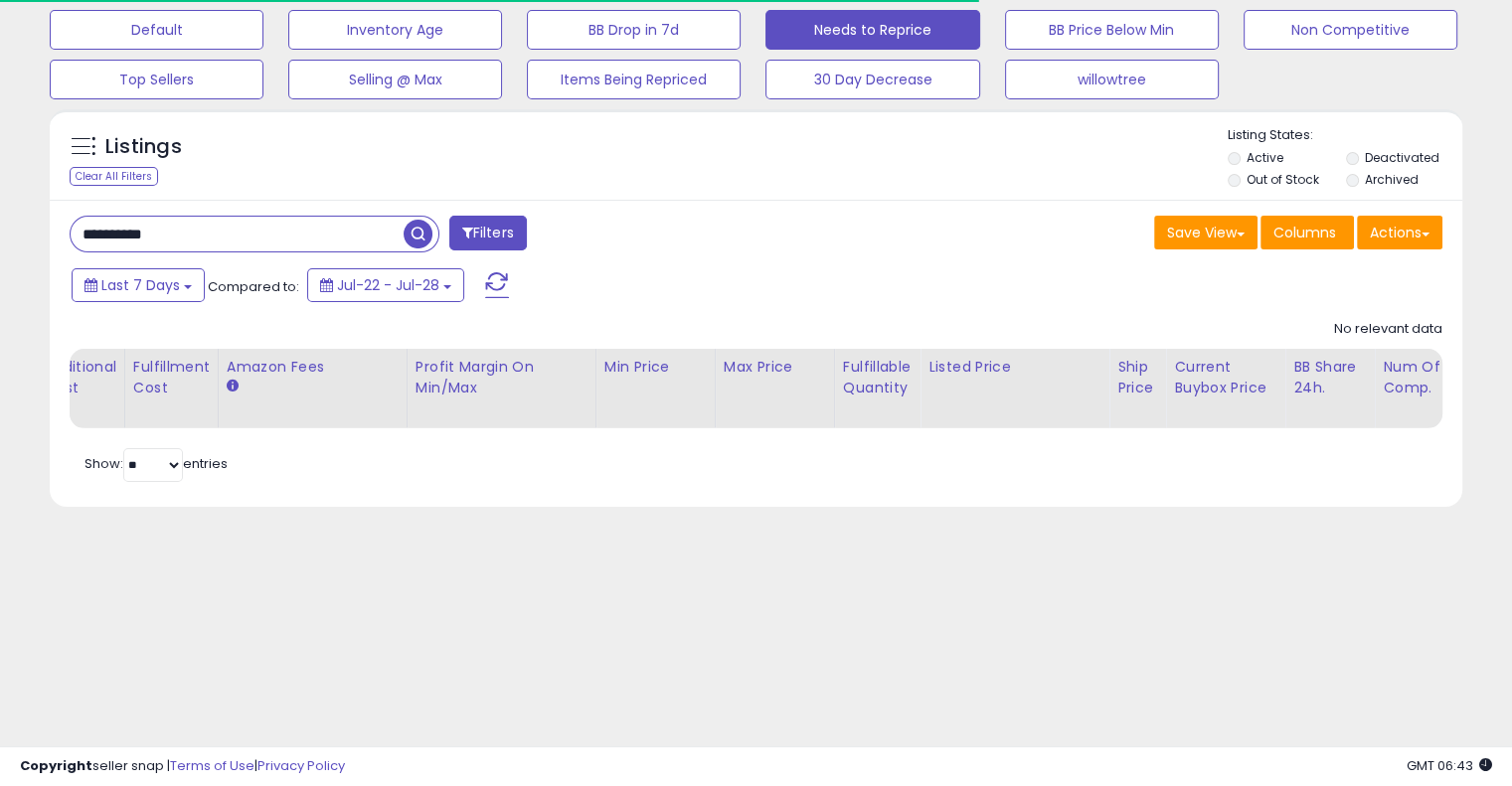 click at bounding box center (418, 234) 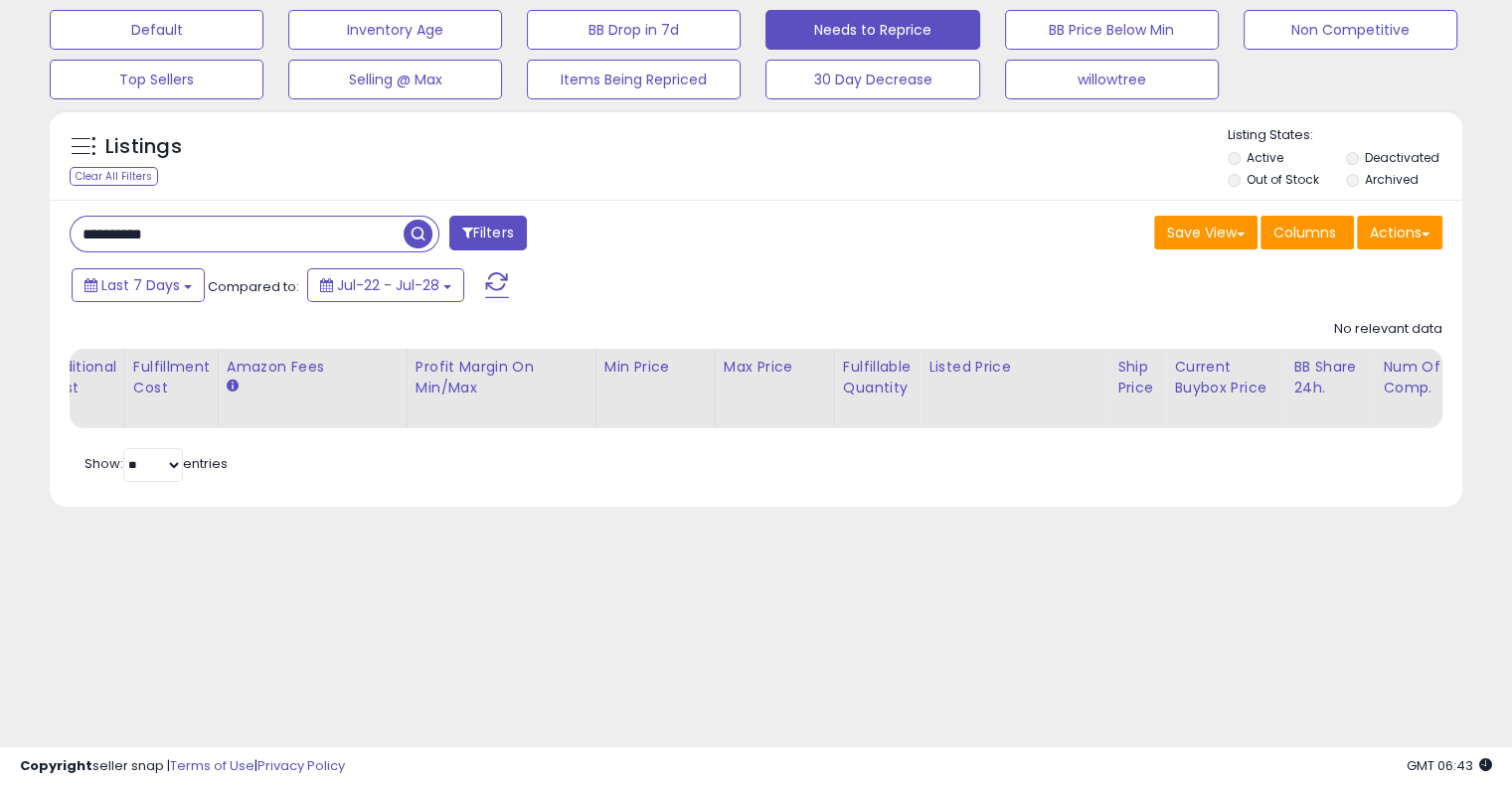 click on "**********" at bounding box center (237, 234) 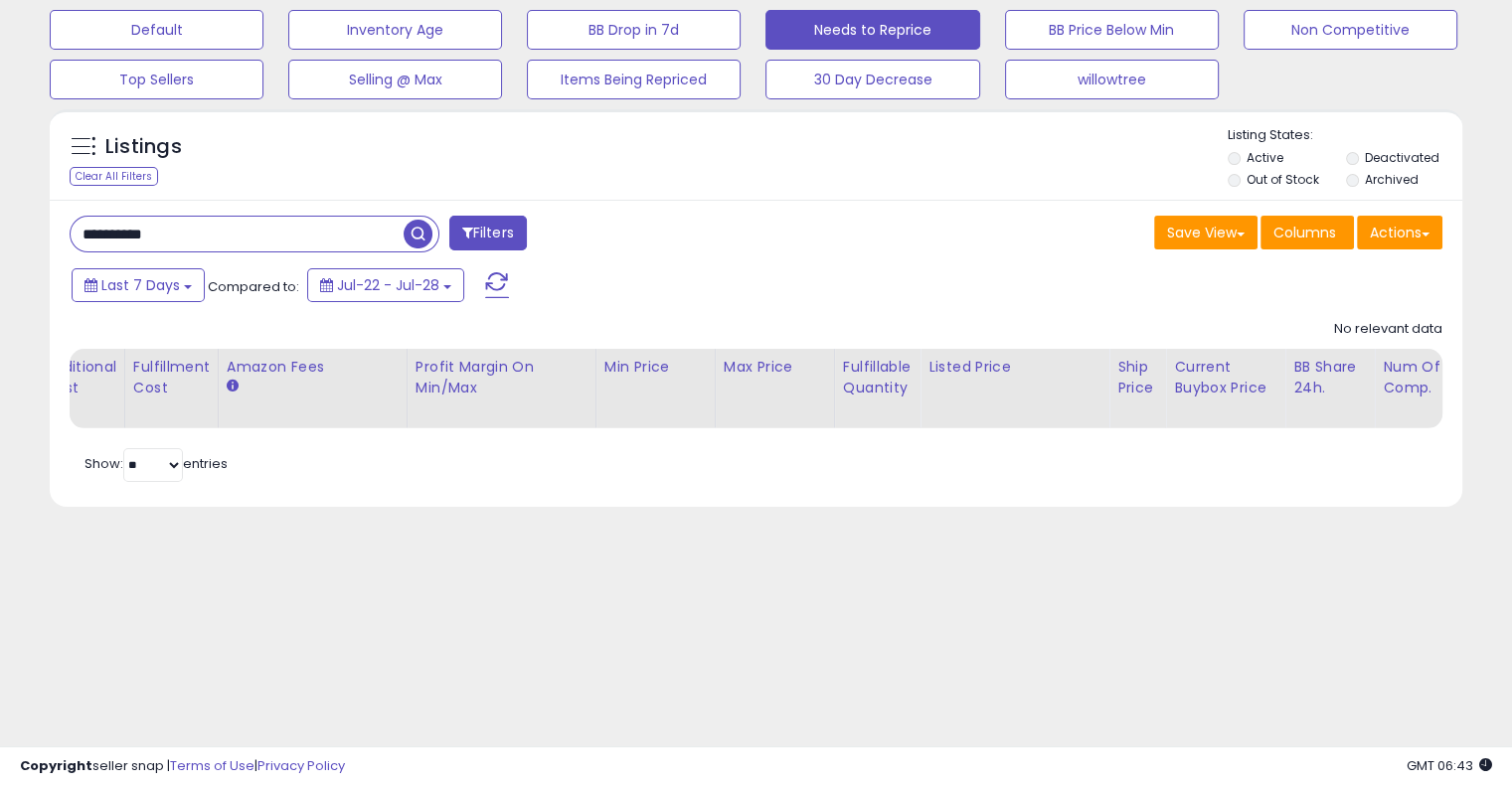 click on "**********" at bounding box center [237, 234] 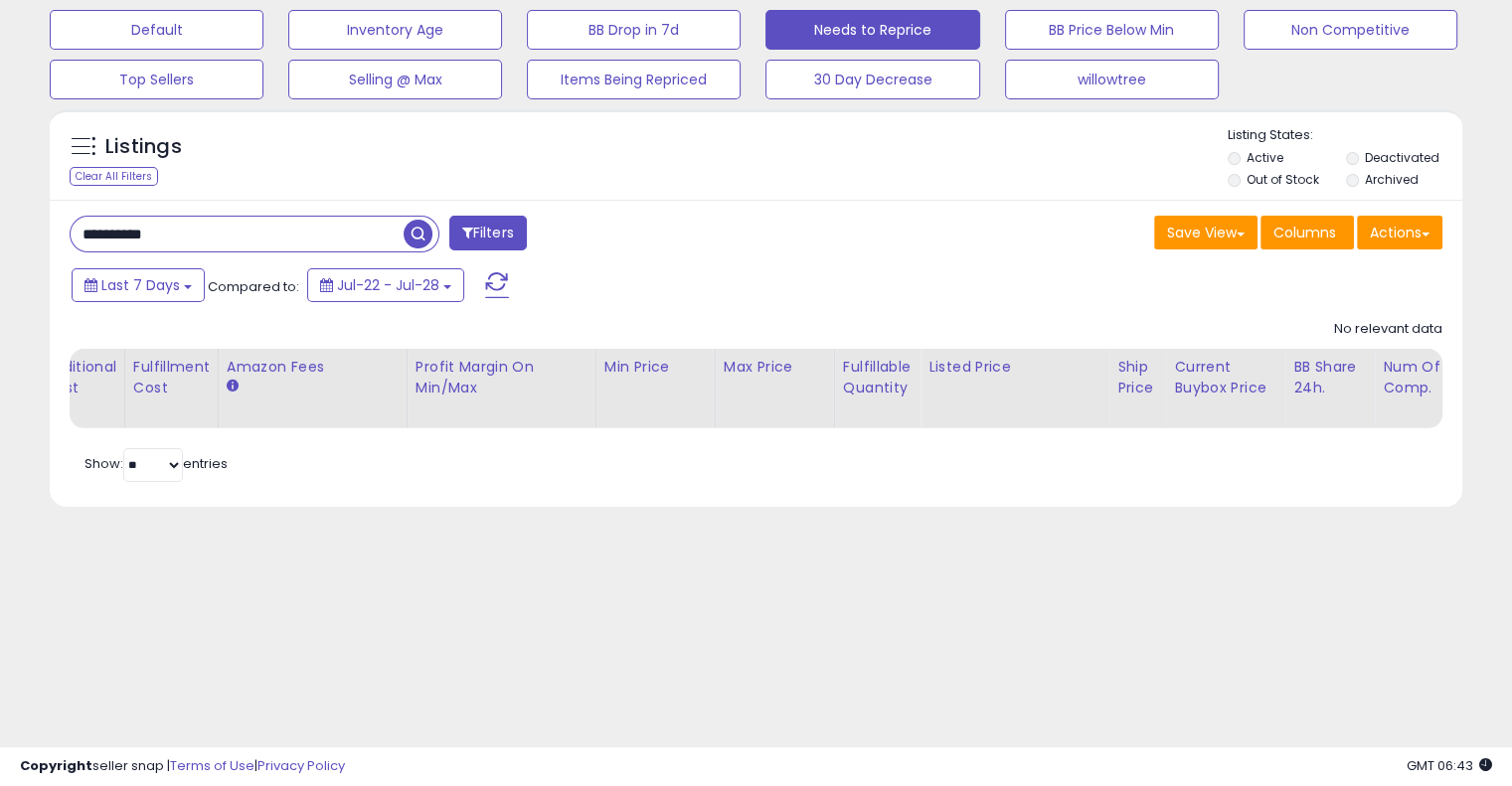 paste on "**********" 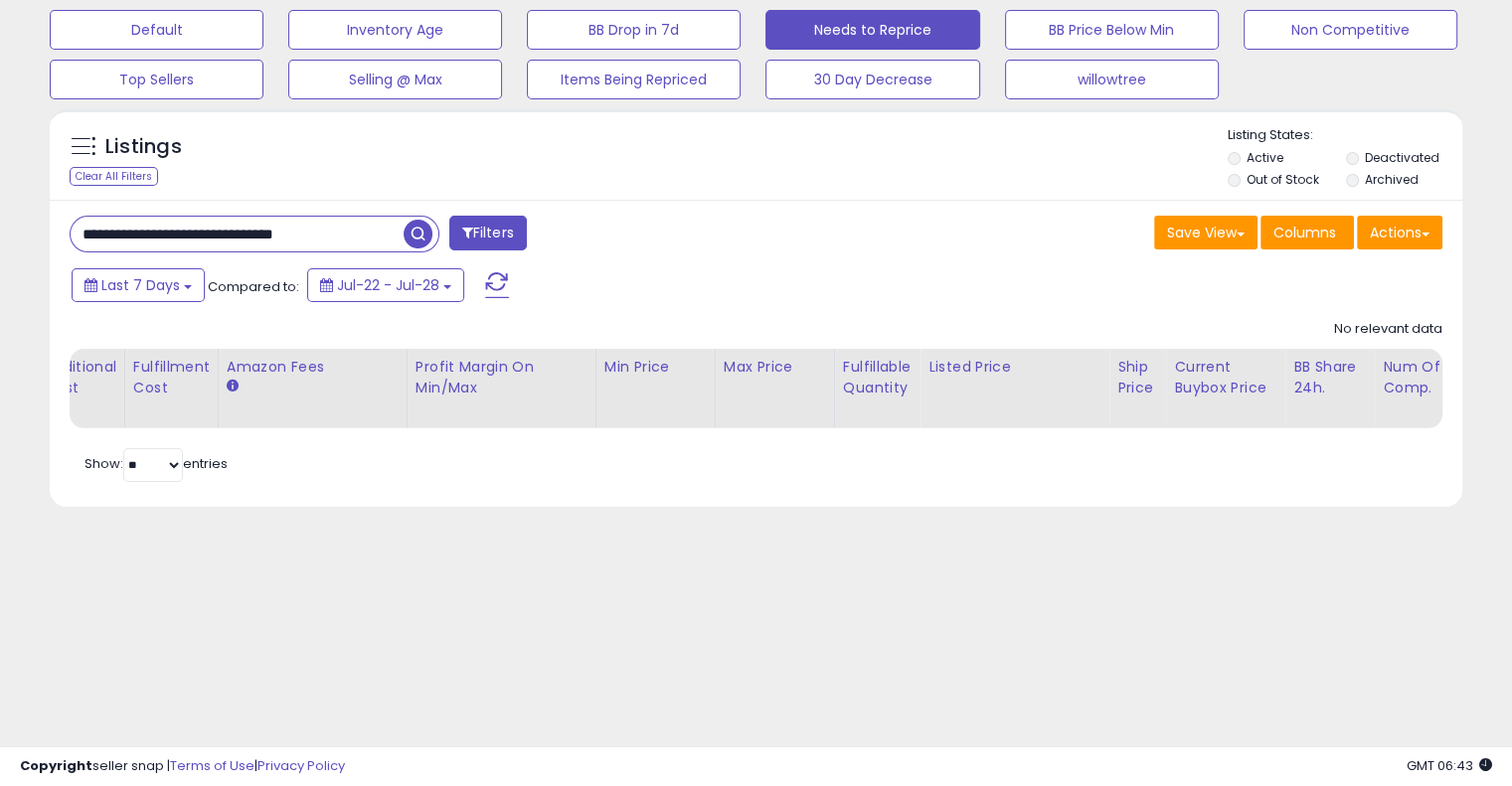 click at bounding box center (418, 234) 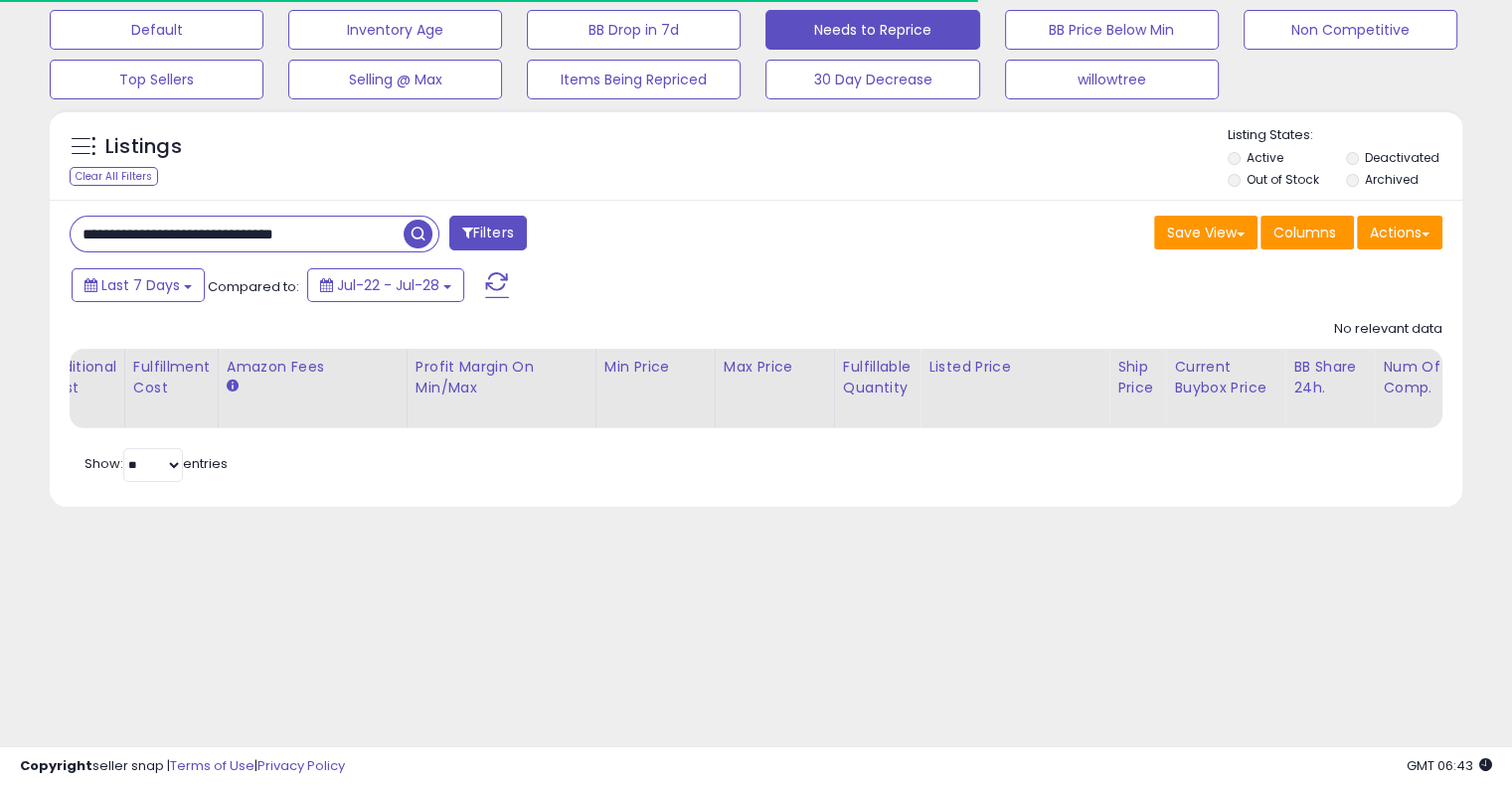 click at bounding box center (418, 234) 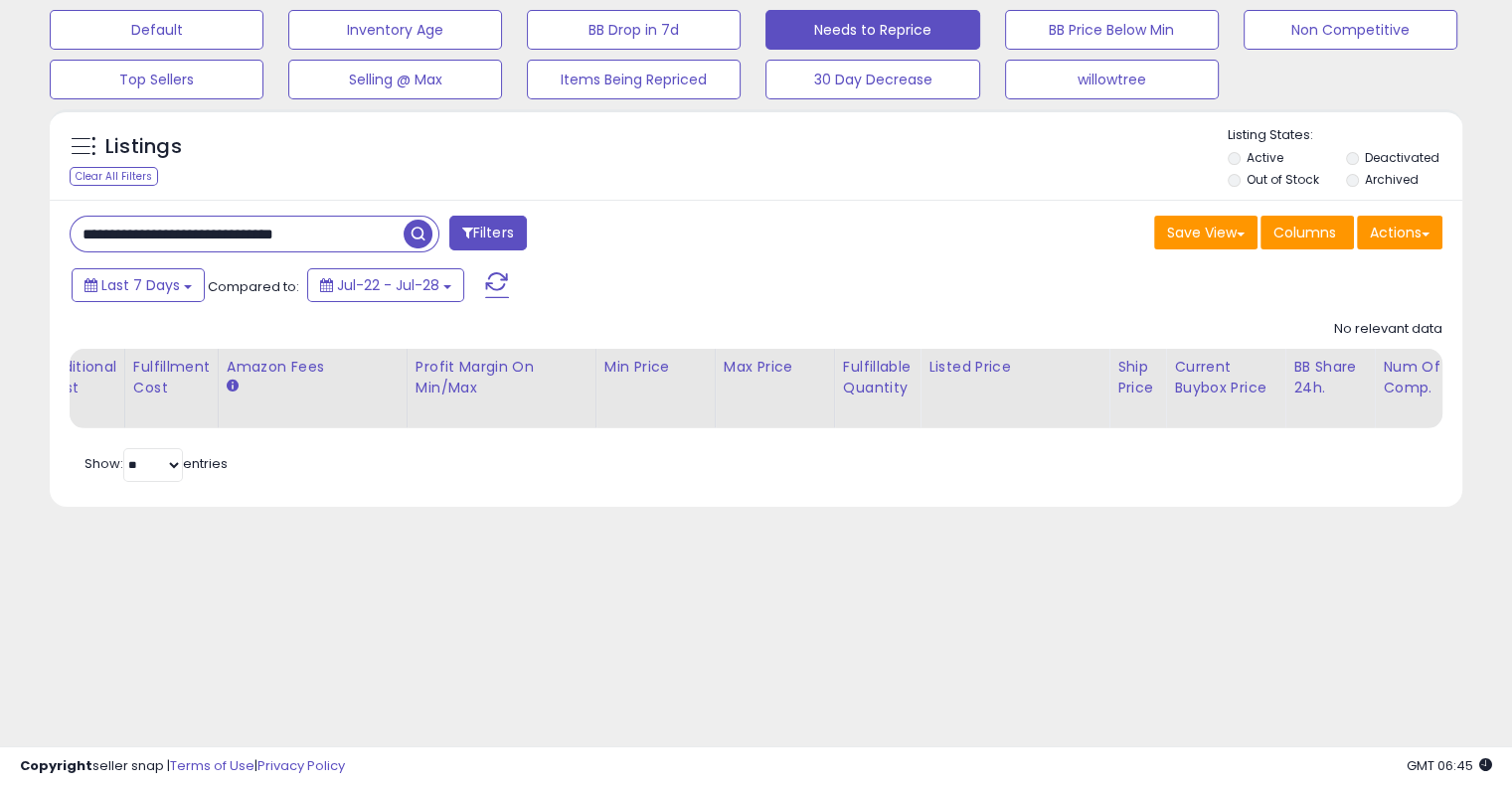 click on "**********" at bounding box center [237, 234] 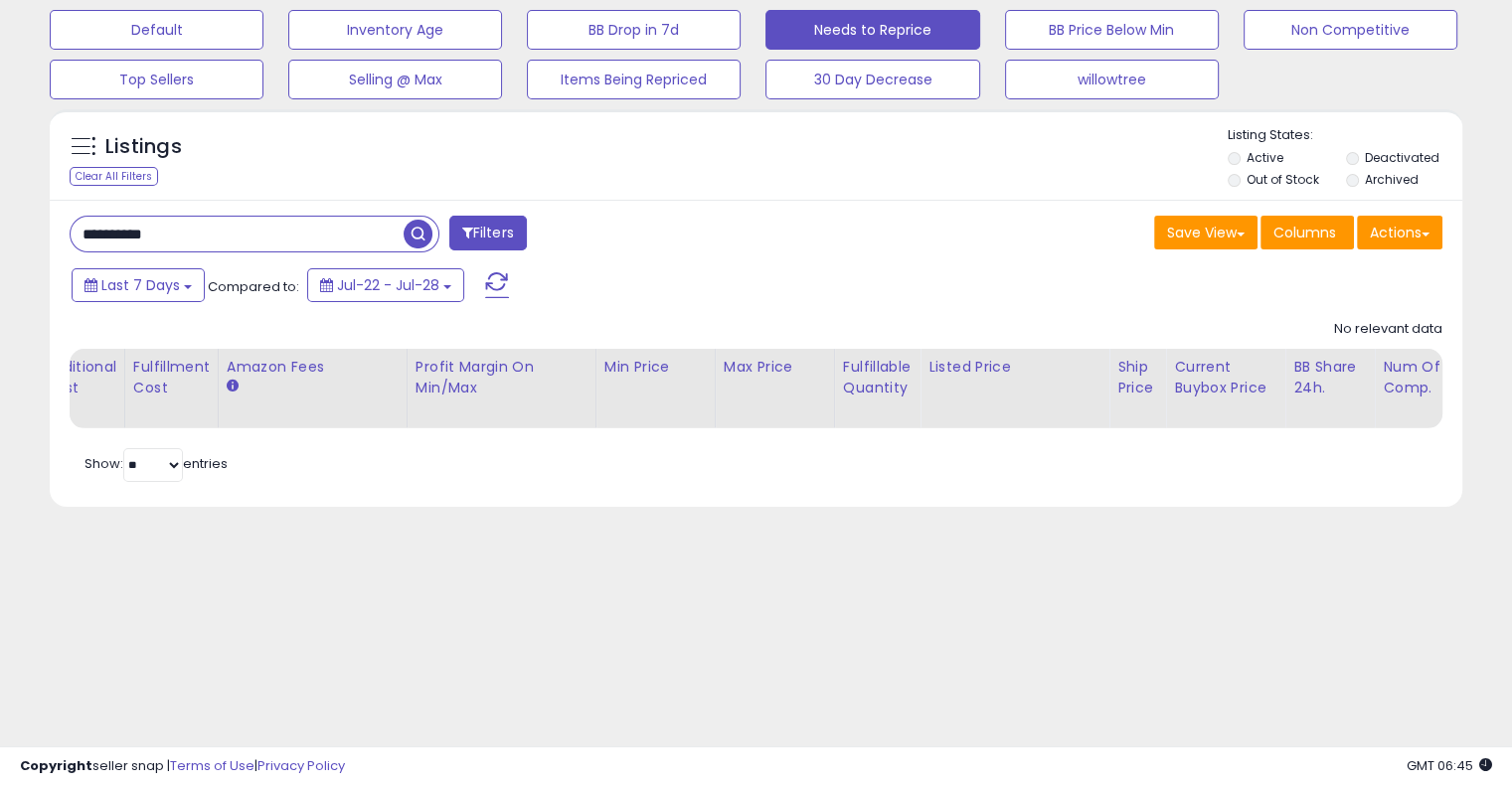 click at bounding box center (418, 234) 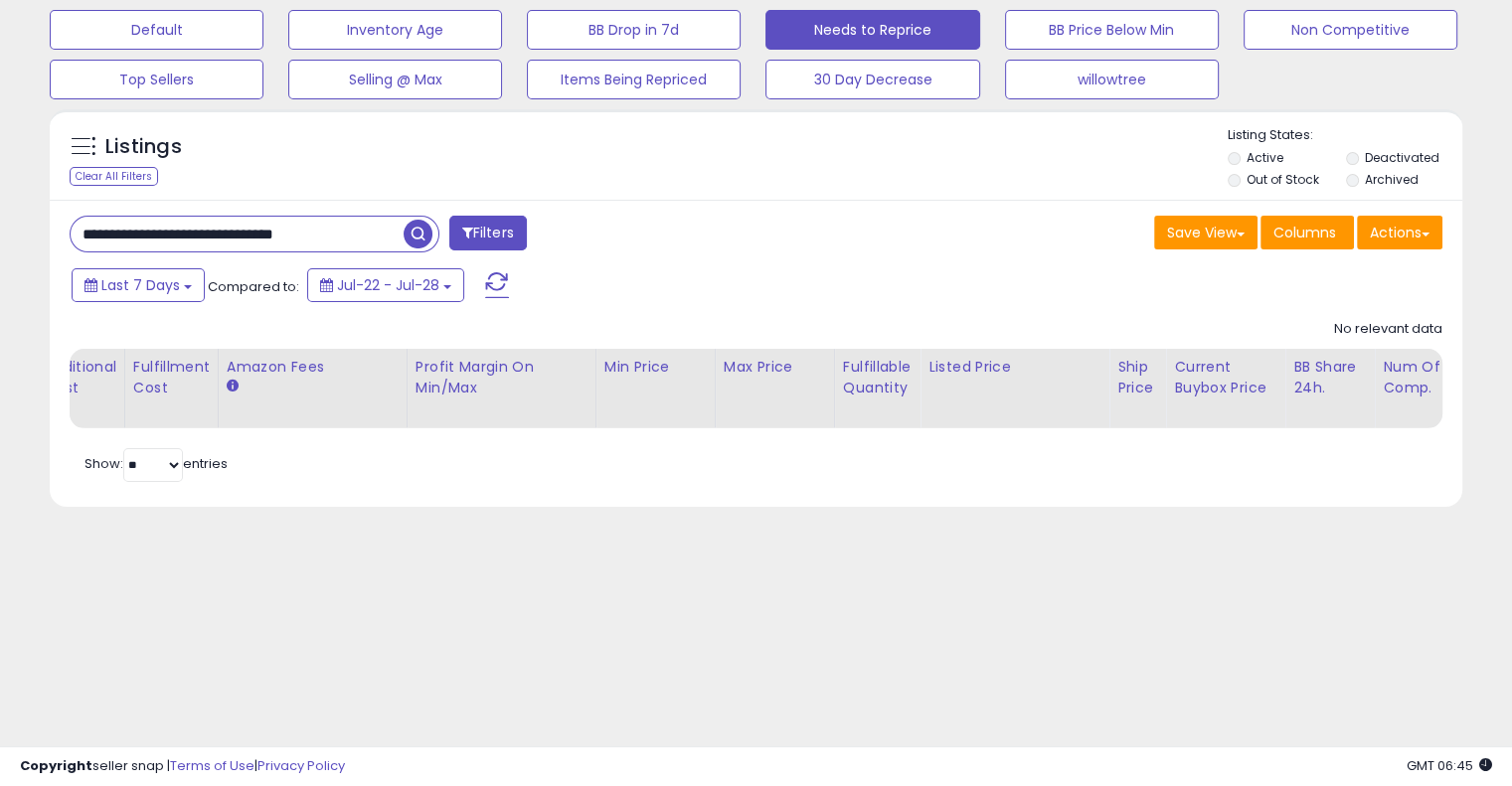 type on "**********" 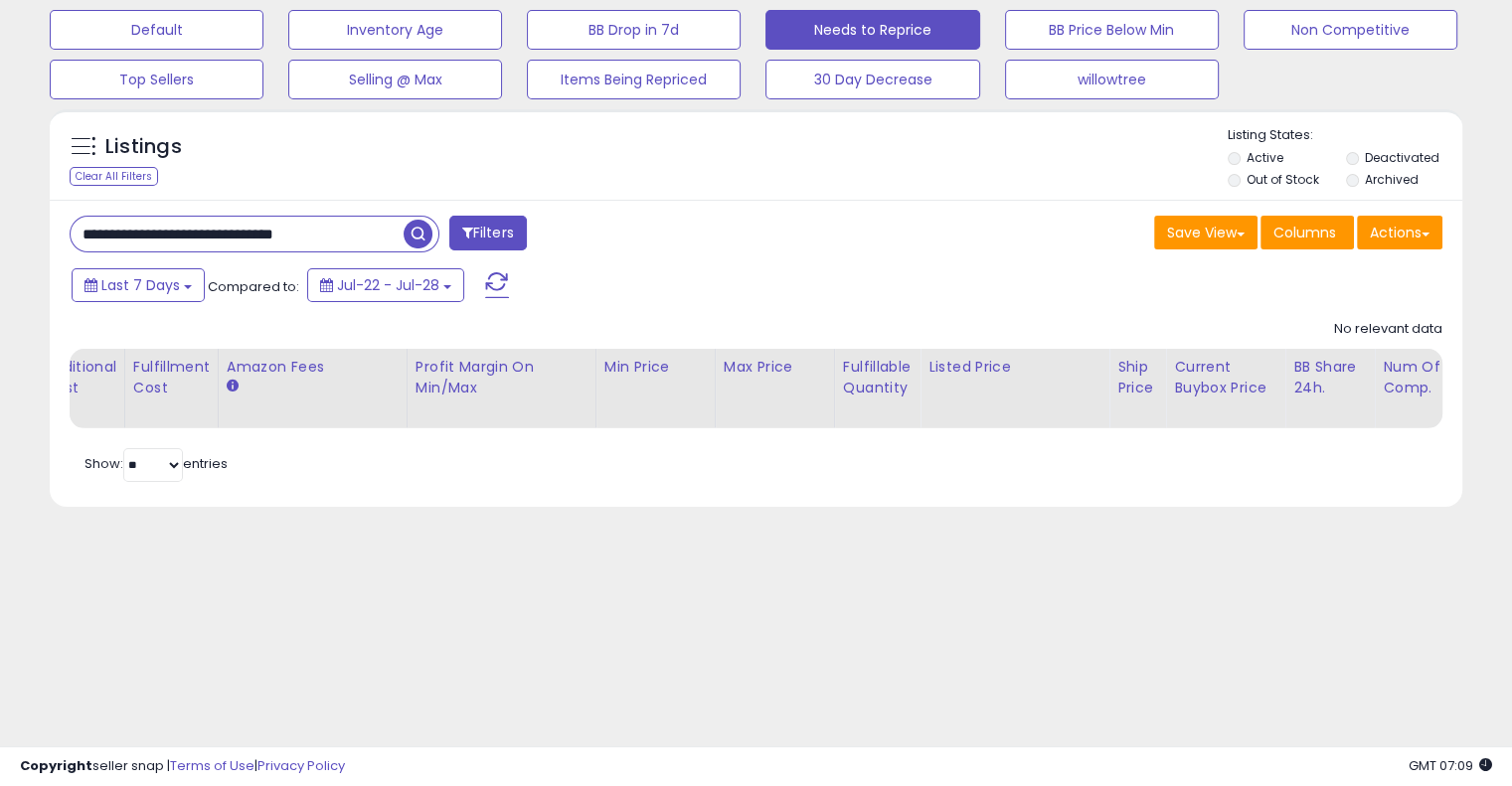 click on "**********" at bounding box center [756, 374] 